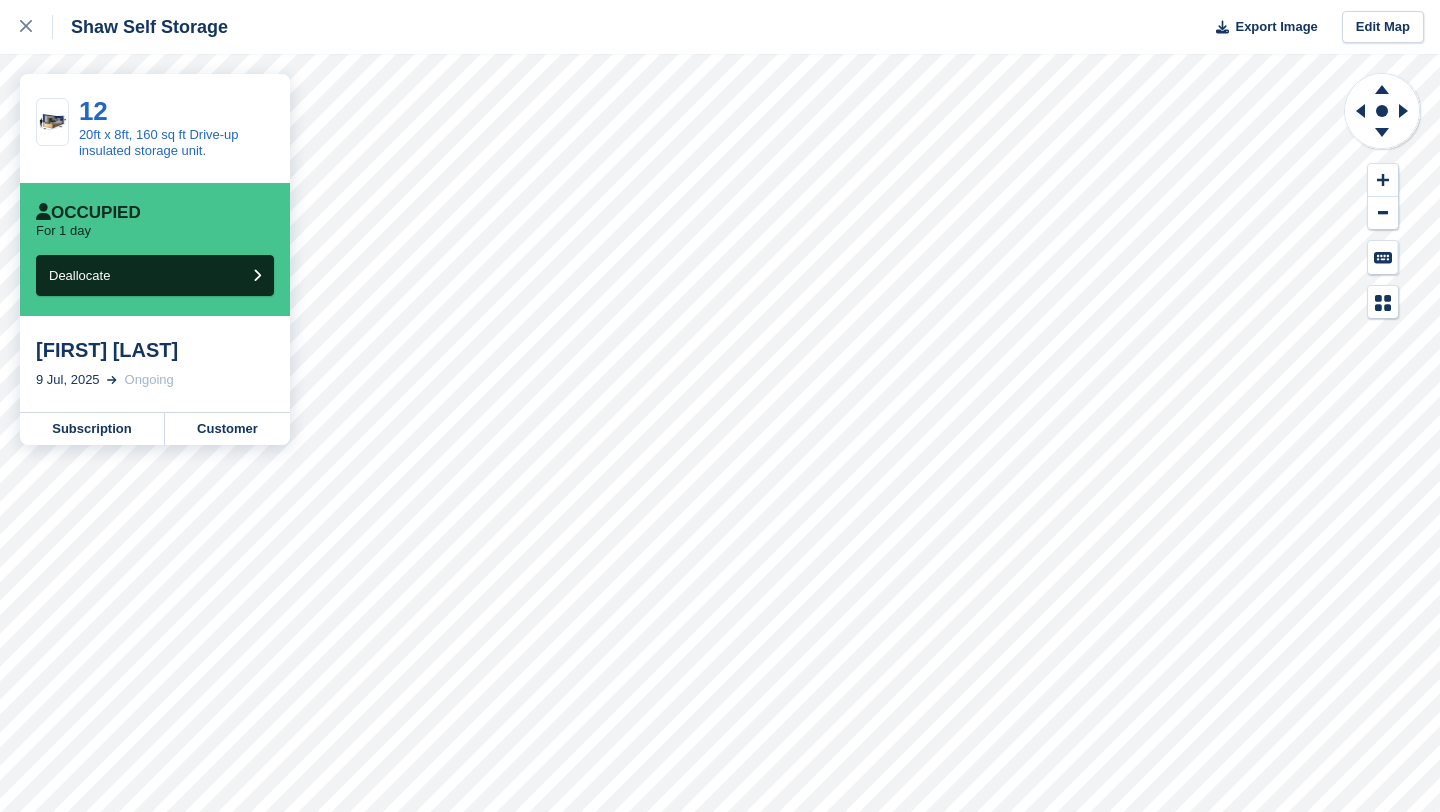 scroll, scrollTop: 0, scrollLeft: 0, axis: both 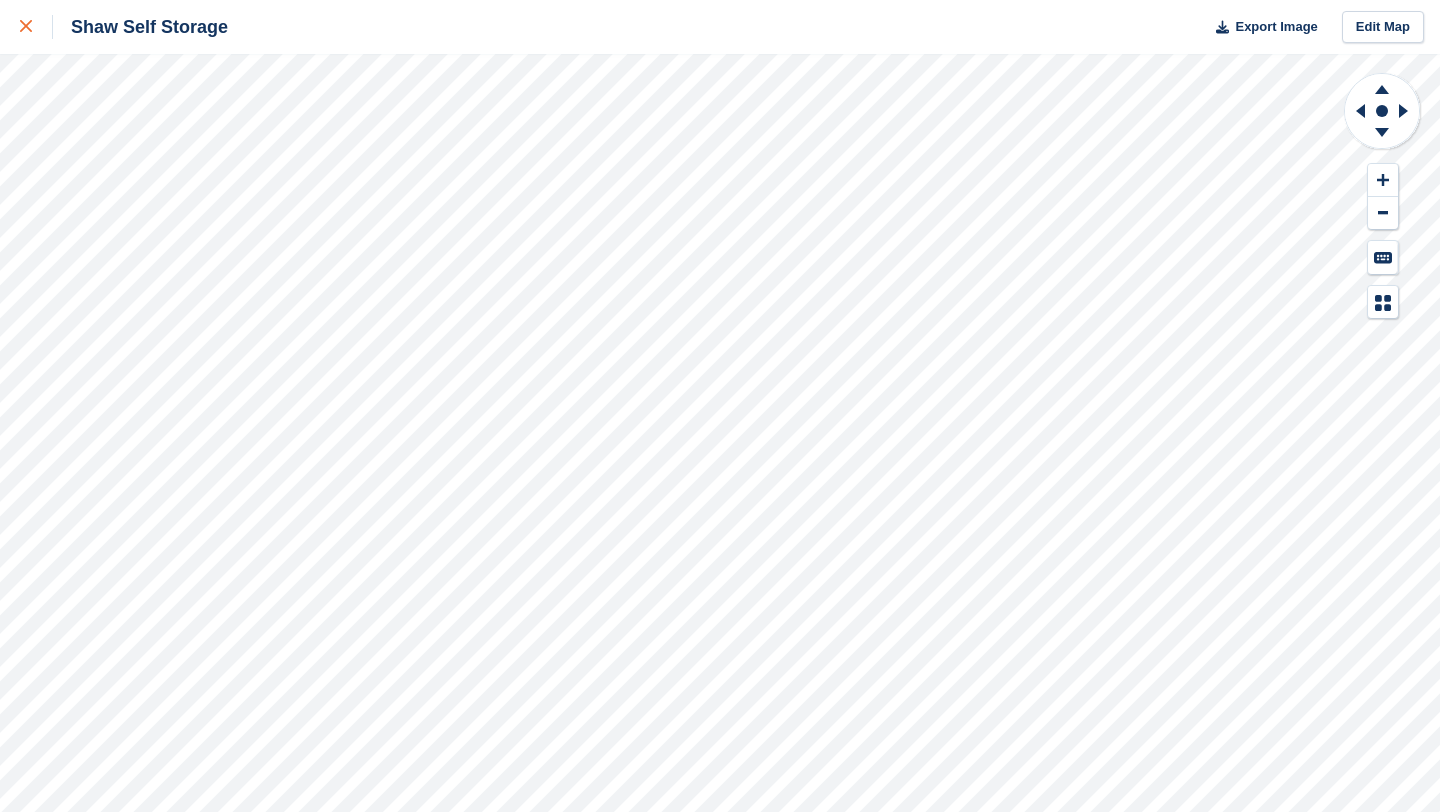 click at bounding box center [36, 27] 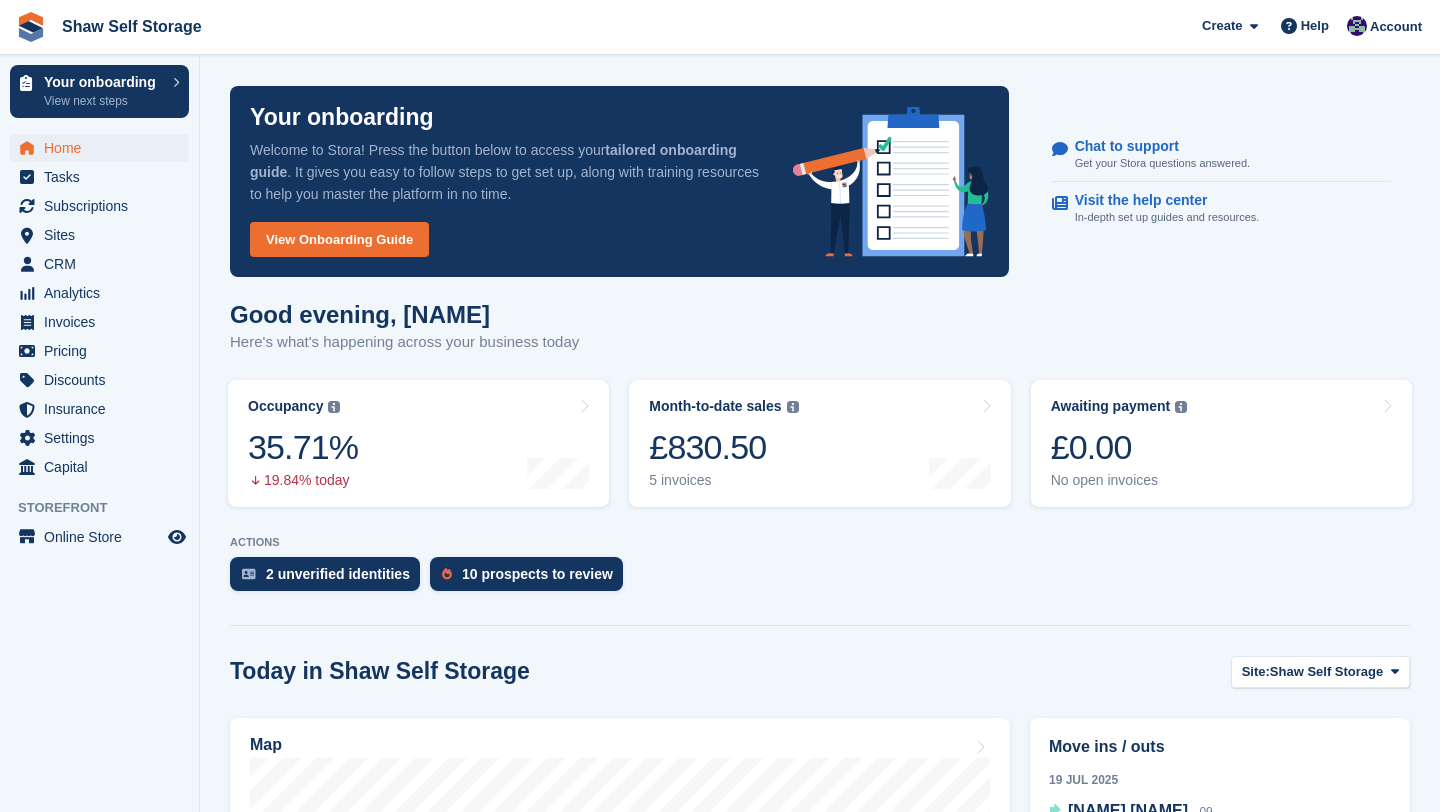 scroll, scrollTop: 0, scrollLeft: 0, axis: both 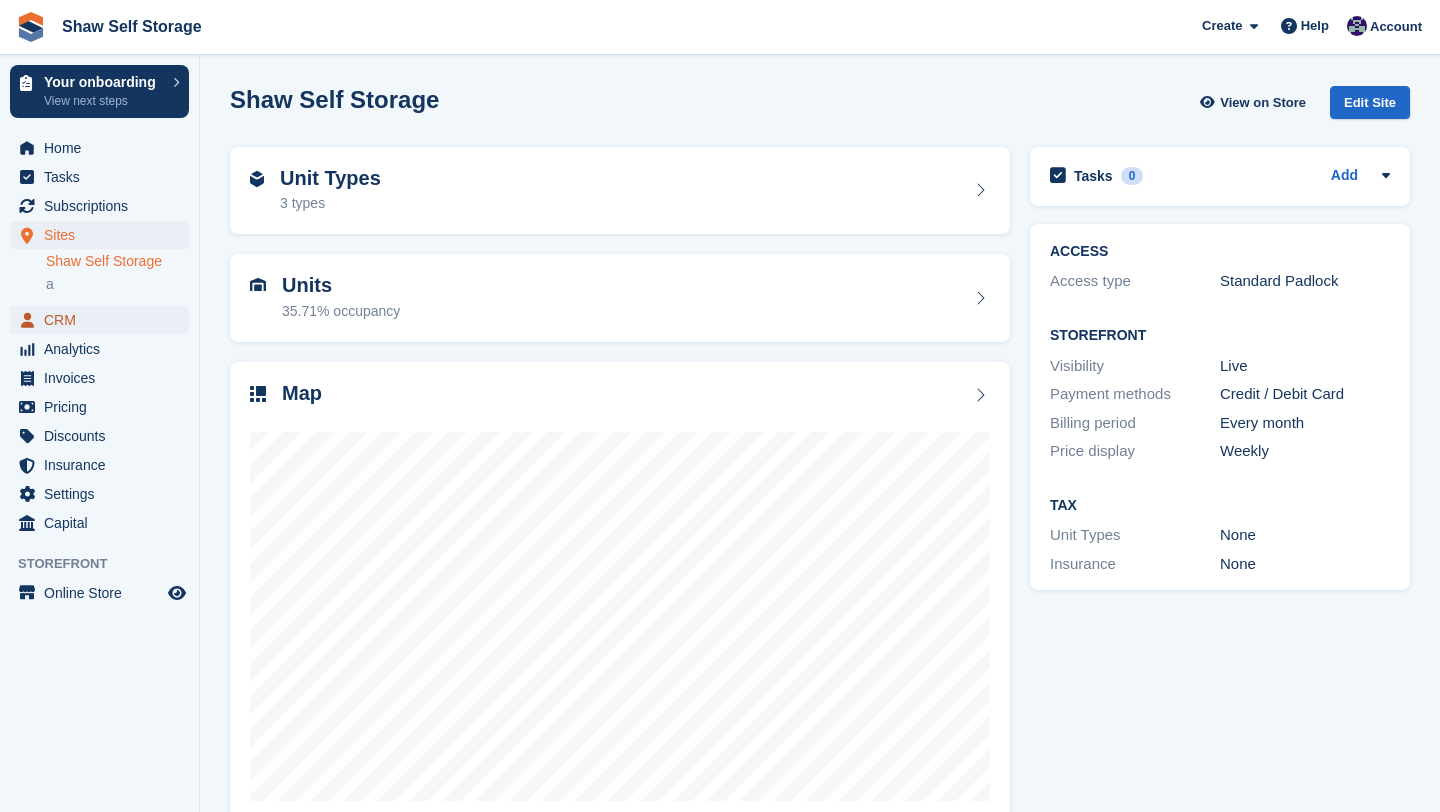 click on "CRM" at bounding box center [104, 320] 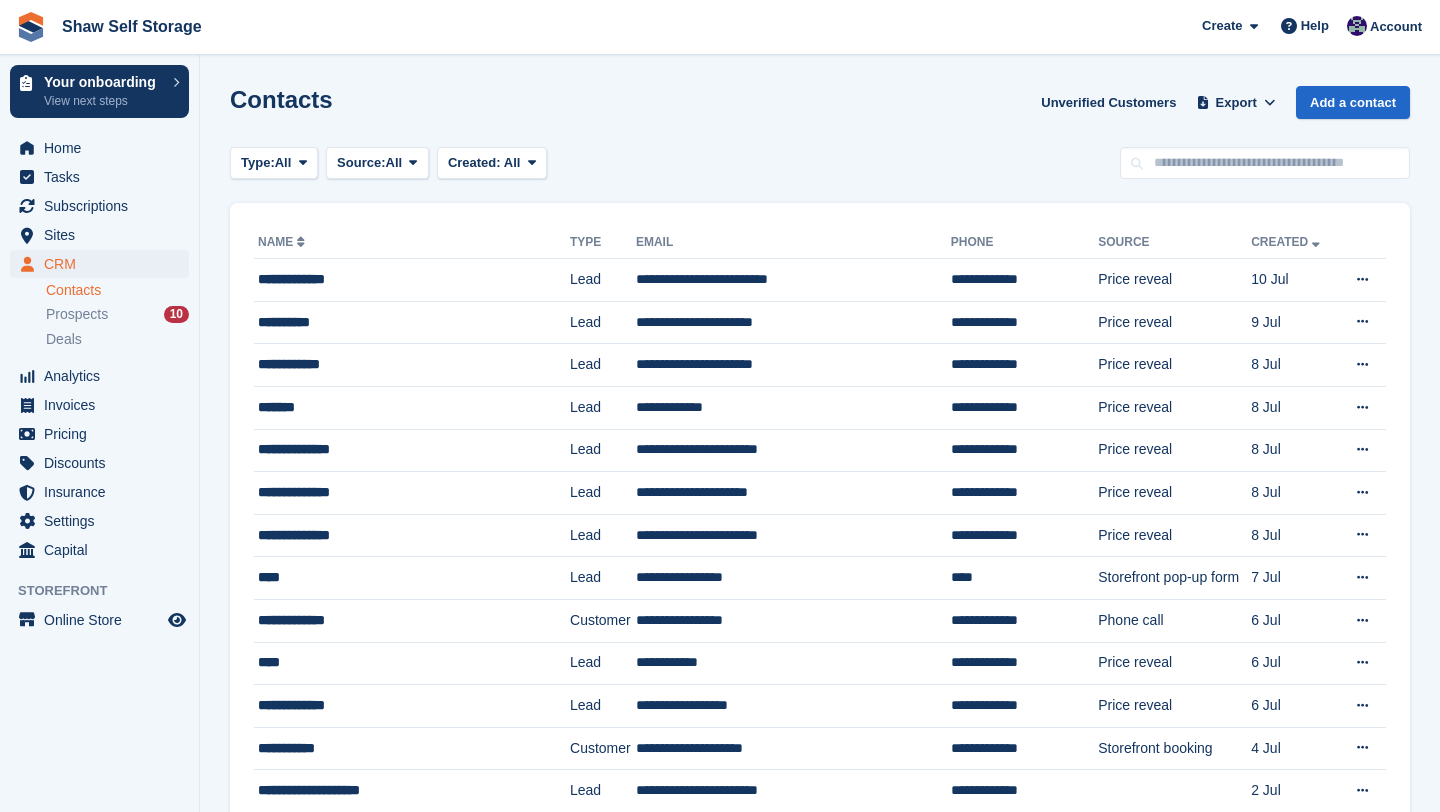 scroll, scrollTop: 0, scrollLeft: 0, axis: both 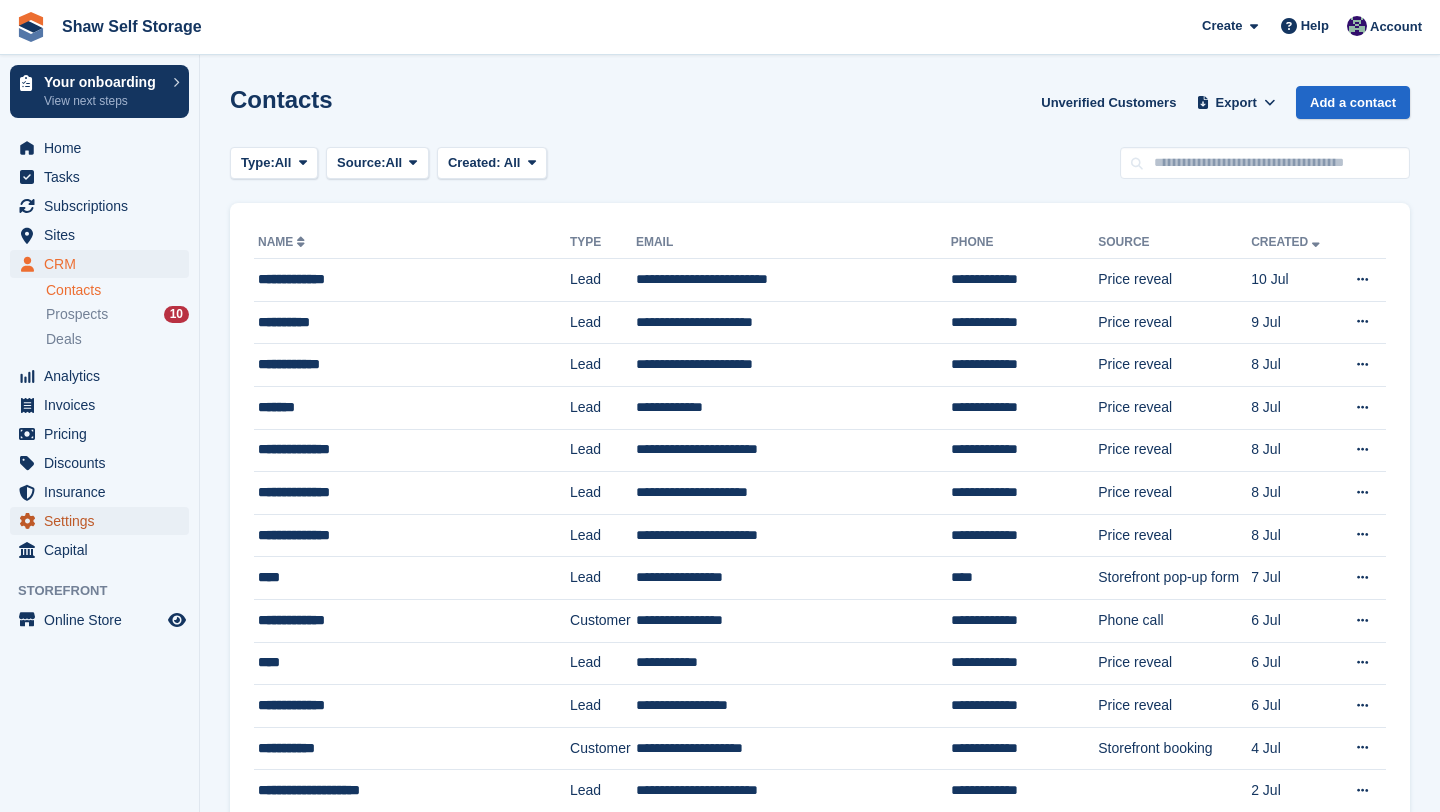 click on "Settings" at bounding box center [104, 521] 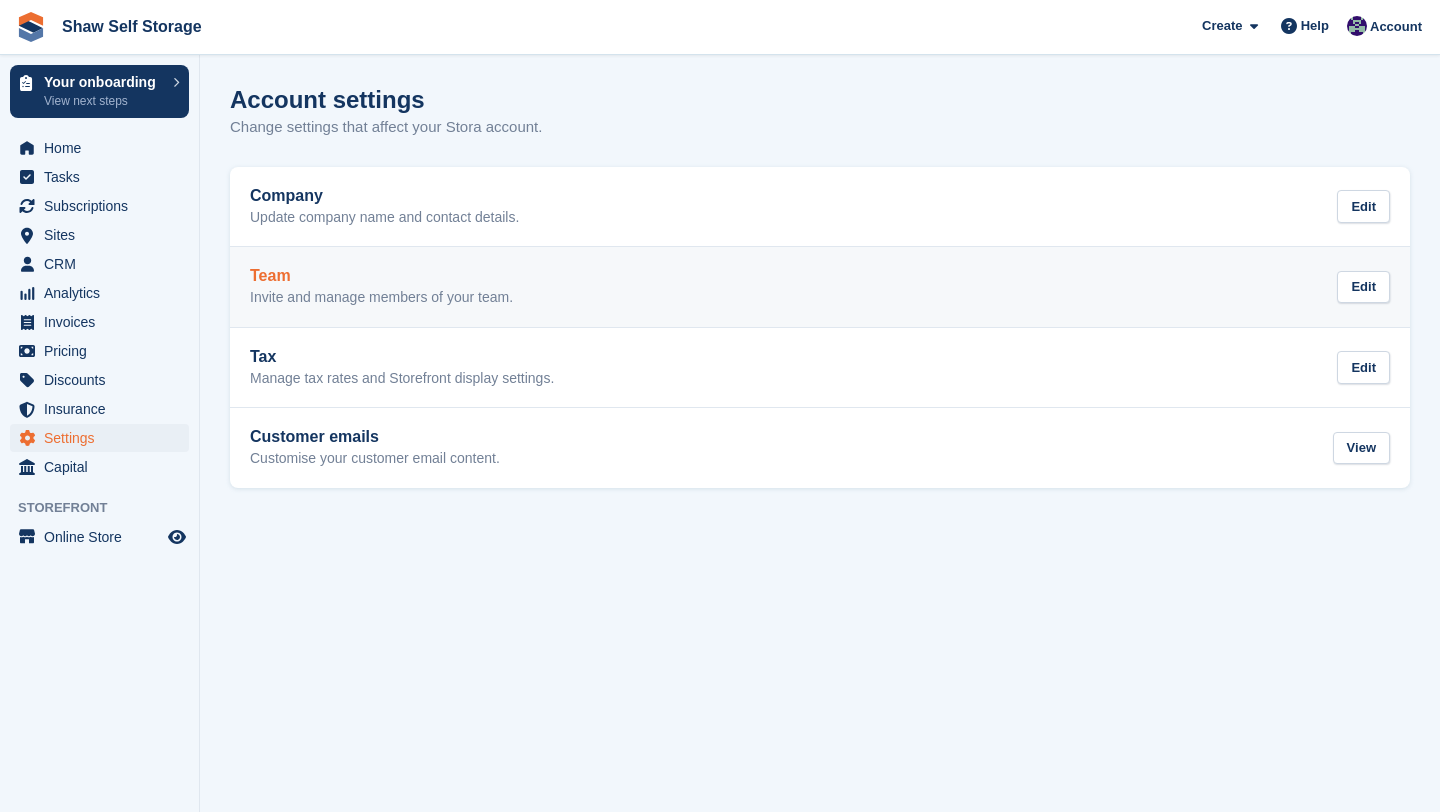 click on "Invite and manage members of your team." at bounding box center (381, 298) 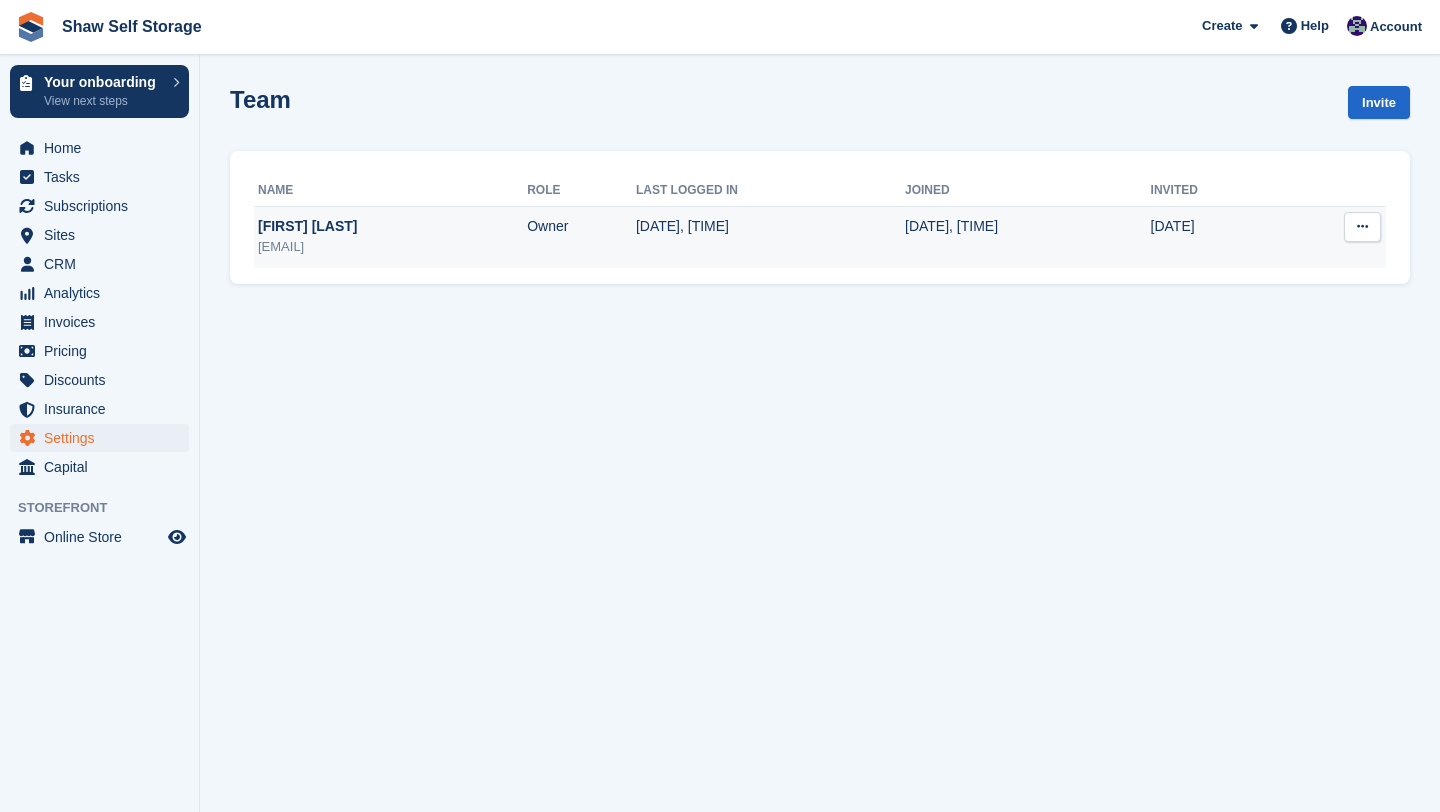click on "Edit team member
Delete team member
This team member cannot be deleted because they are an account owner." at bounding box center (1330, 237) 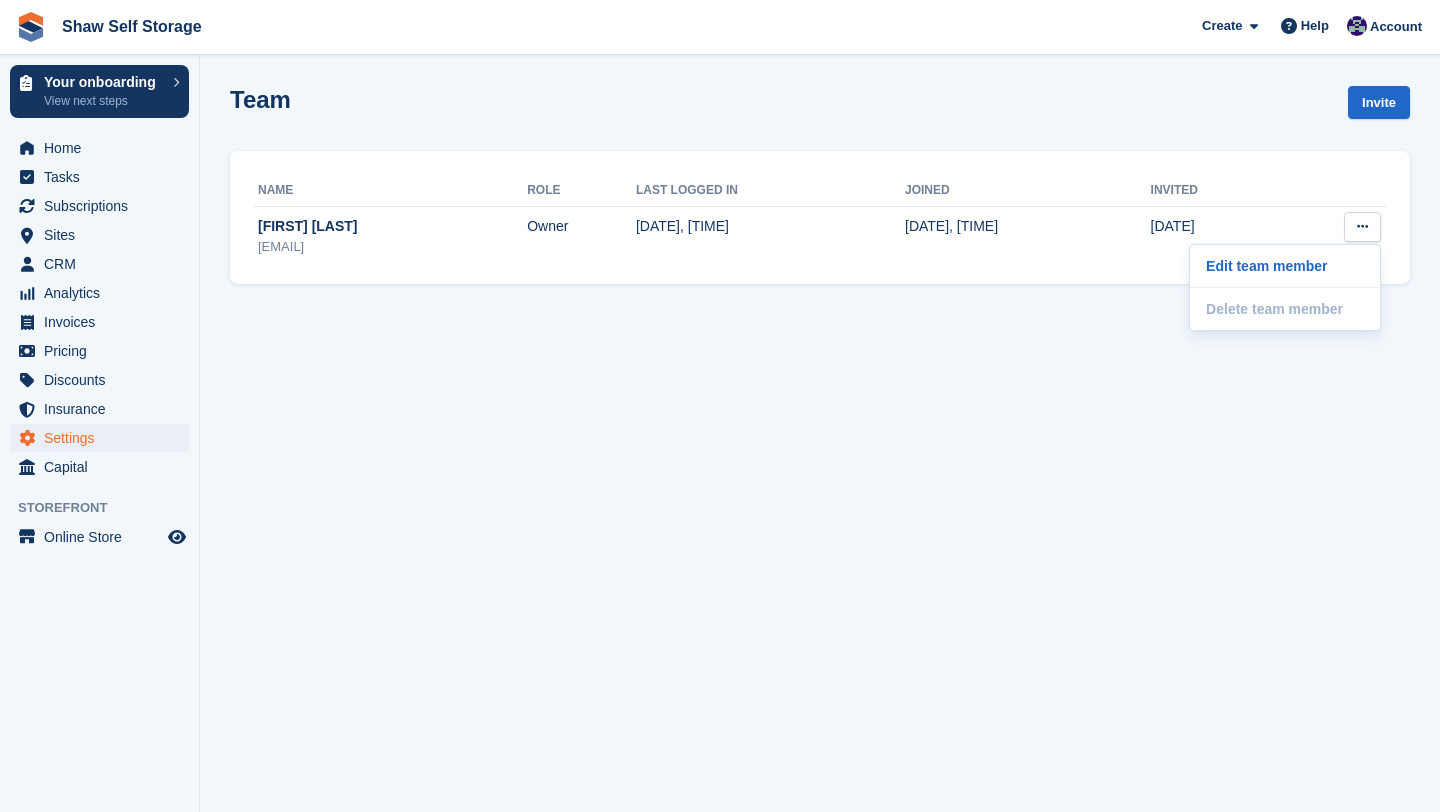 click on "Name
Role
Last logged in
Joined
Invited
Matthew Jones
admin@manchesterstorage.org
Owner
3 Jul, 2025, 04:03 PM
30 Oct, 2024, 10:38 AM
30 Oct
Edit team member
Delete team member
This team member cannot be deleted because they are an account owner." at bounding box center (820, 217) 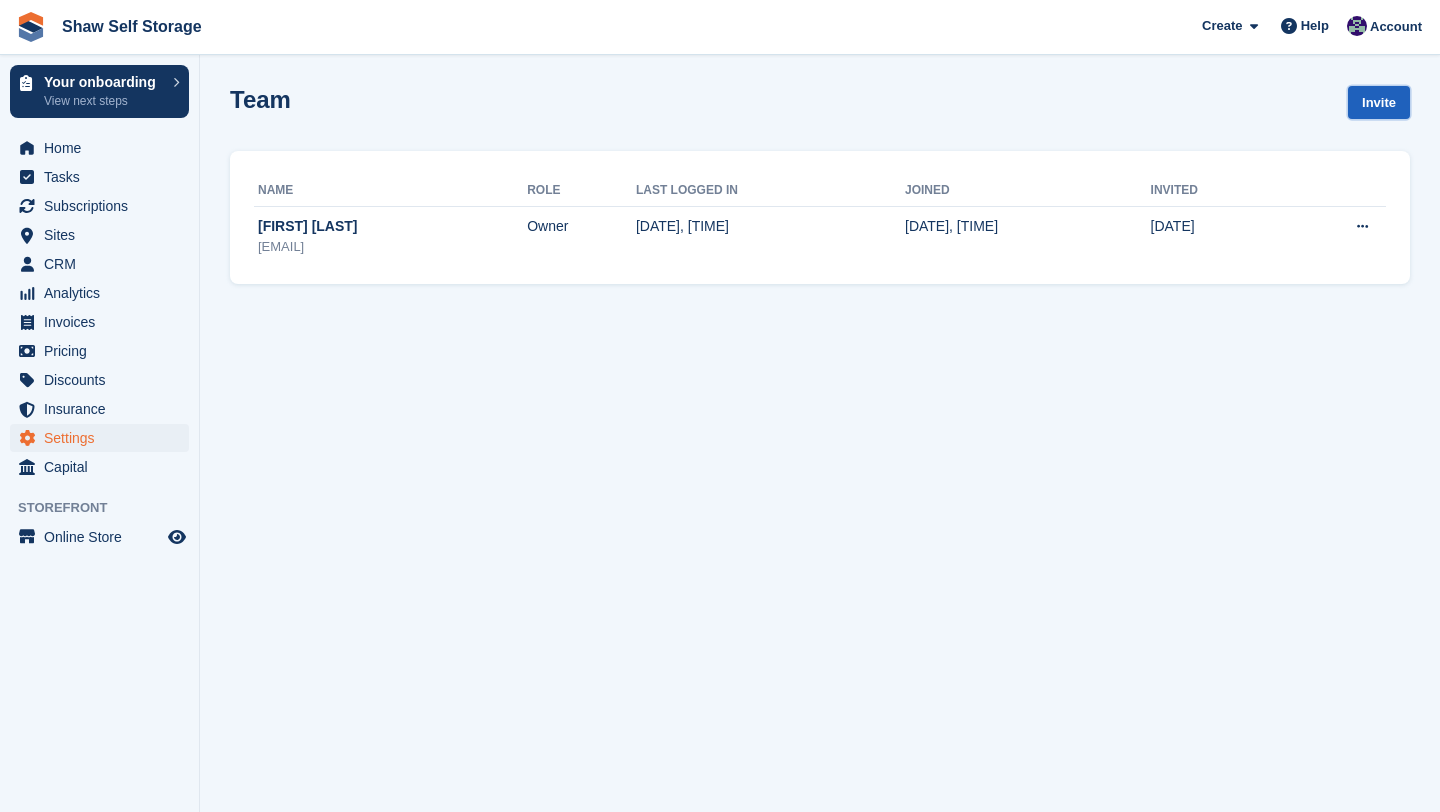 click on "Invite" at bounding box center [1379, 102] 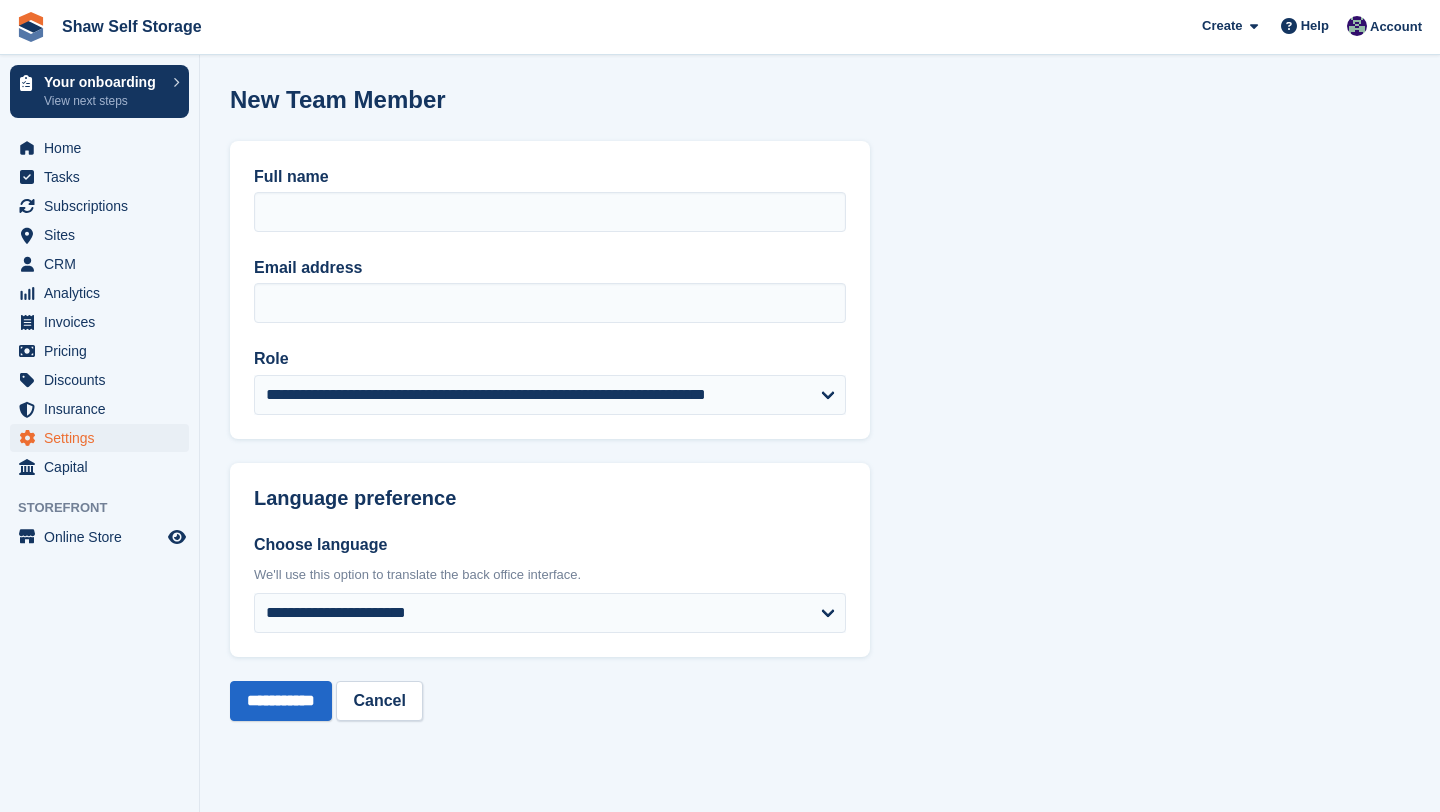 click on "Full name" at bounding box center (550, 198) 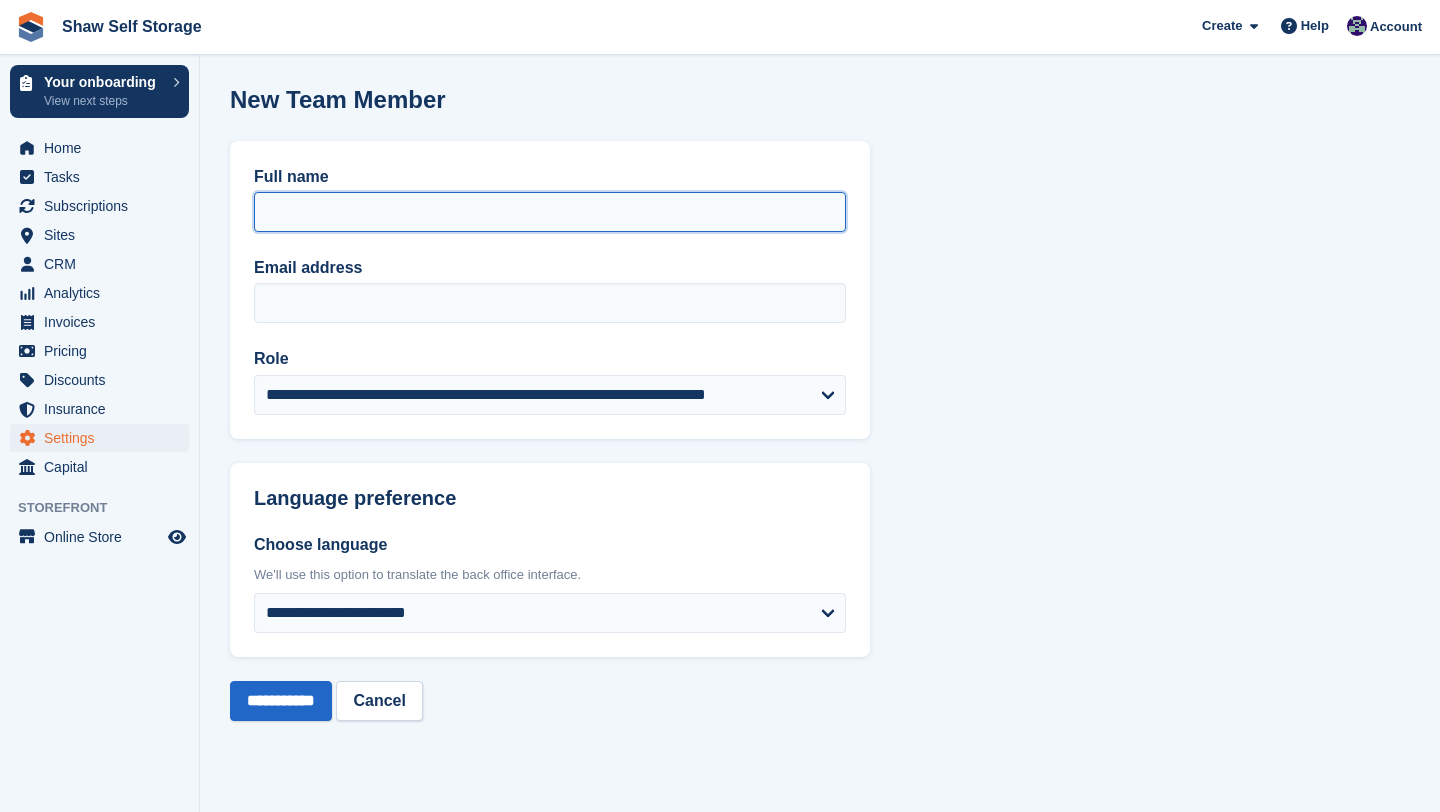 click on "Full name" at bounding box center (550, 212) 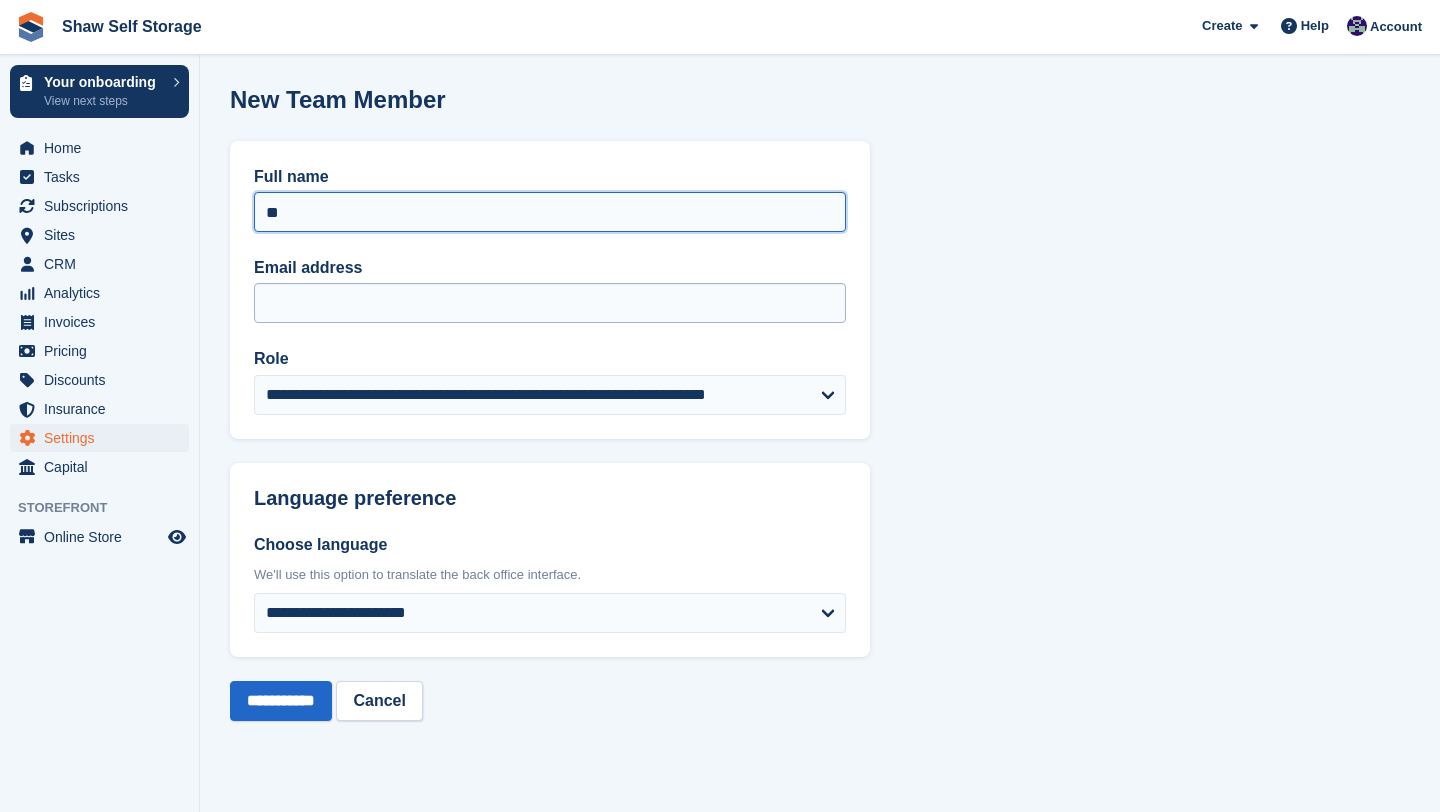 type on "*" 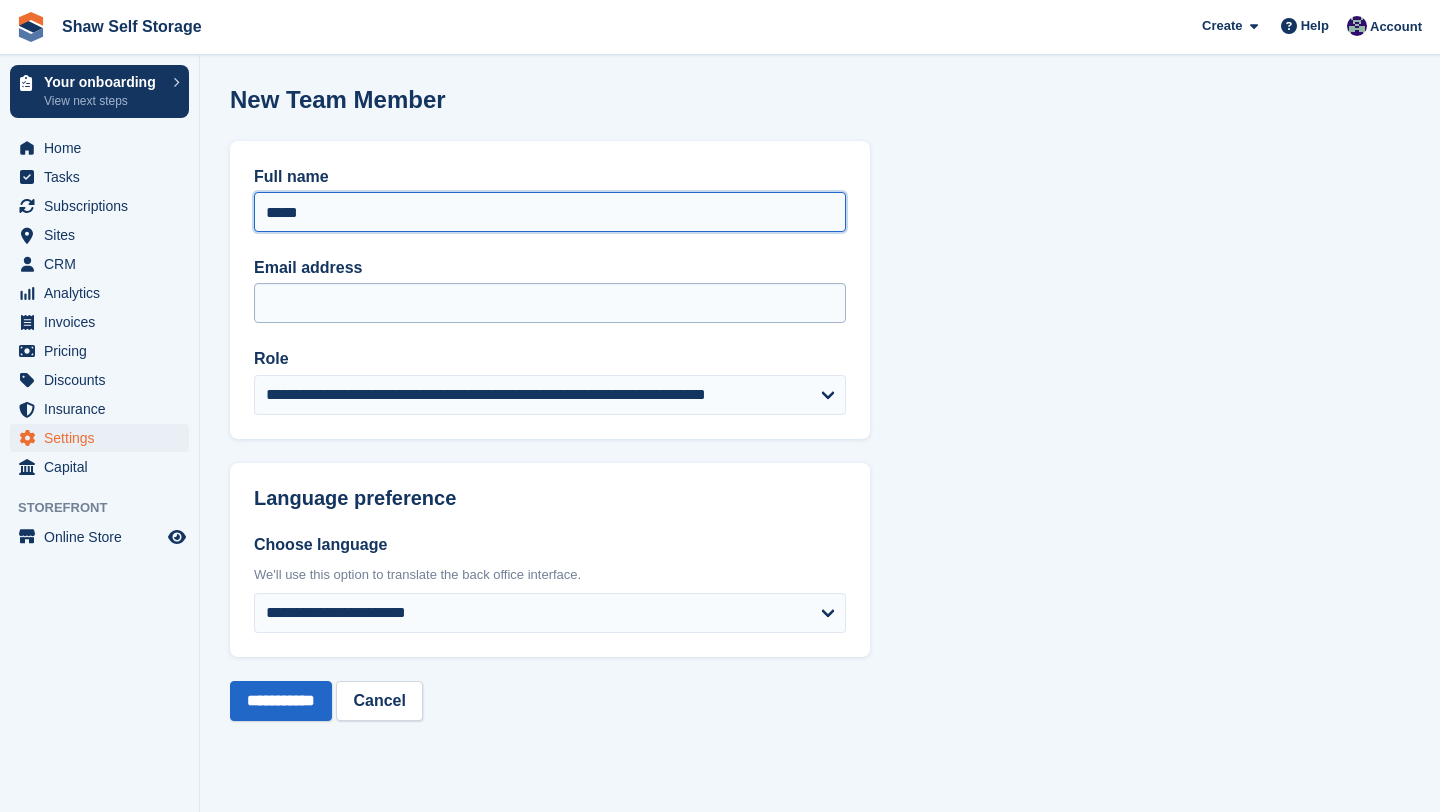 type on "****" 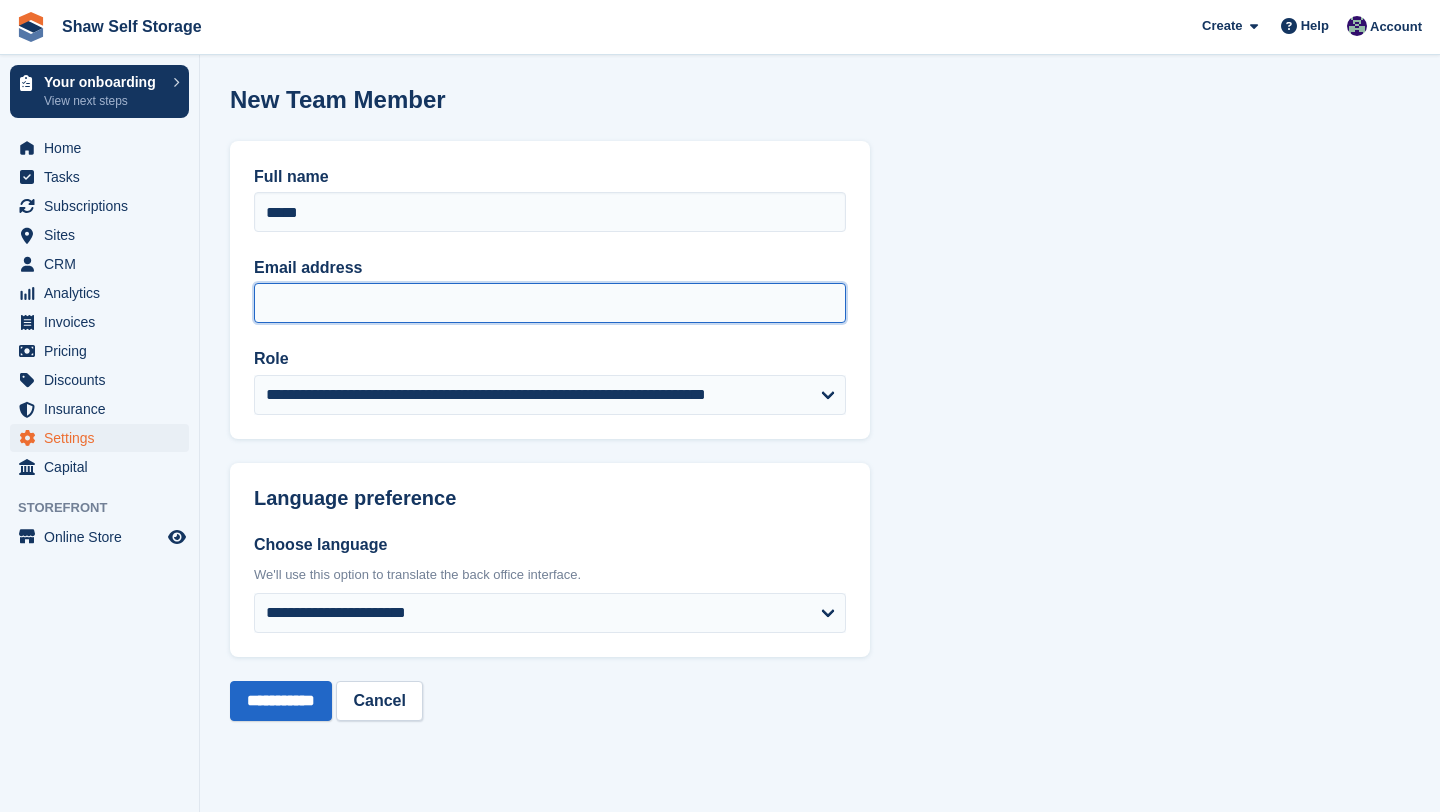 click on "Email address" at bounding box center [550, 303] 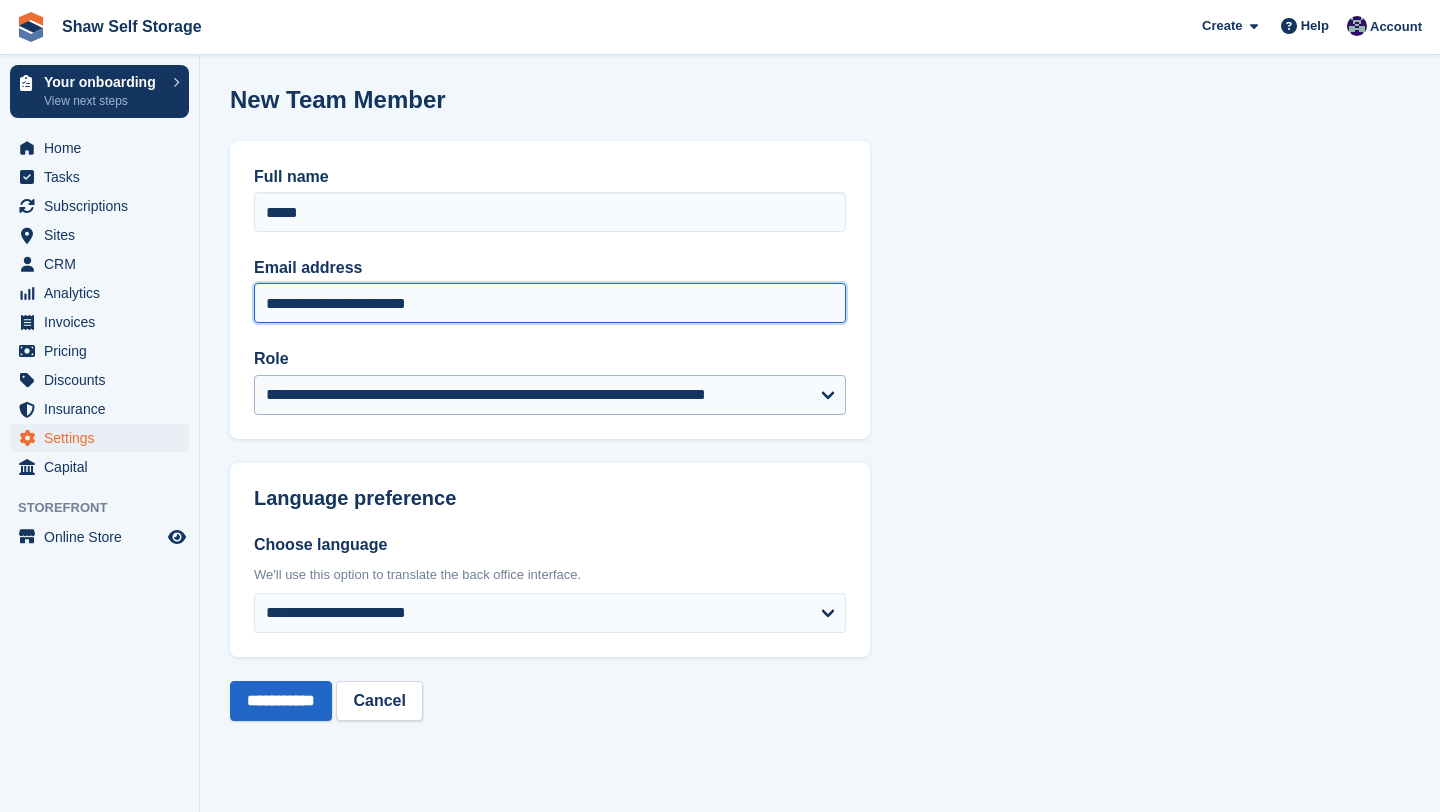 type on "**********" 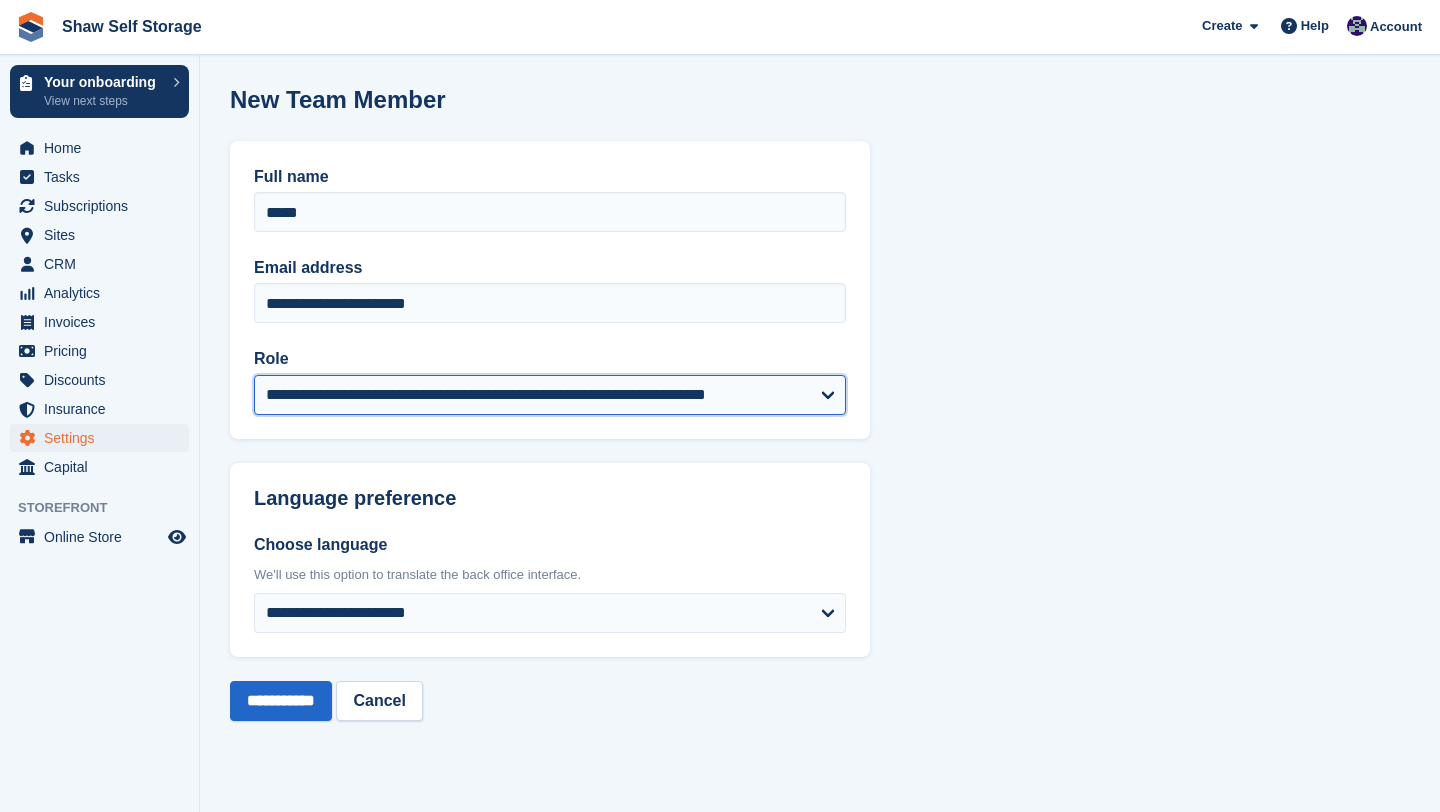 click on "**********" at bounding box center (550, 395) 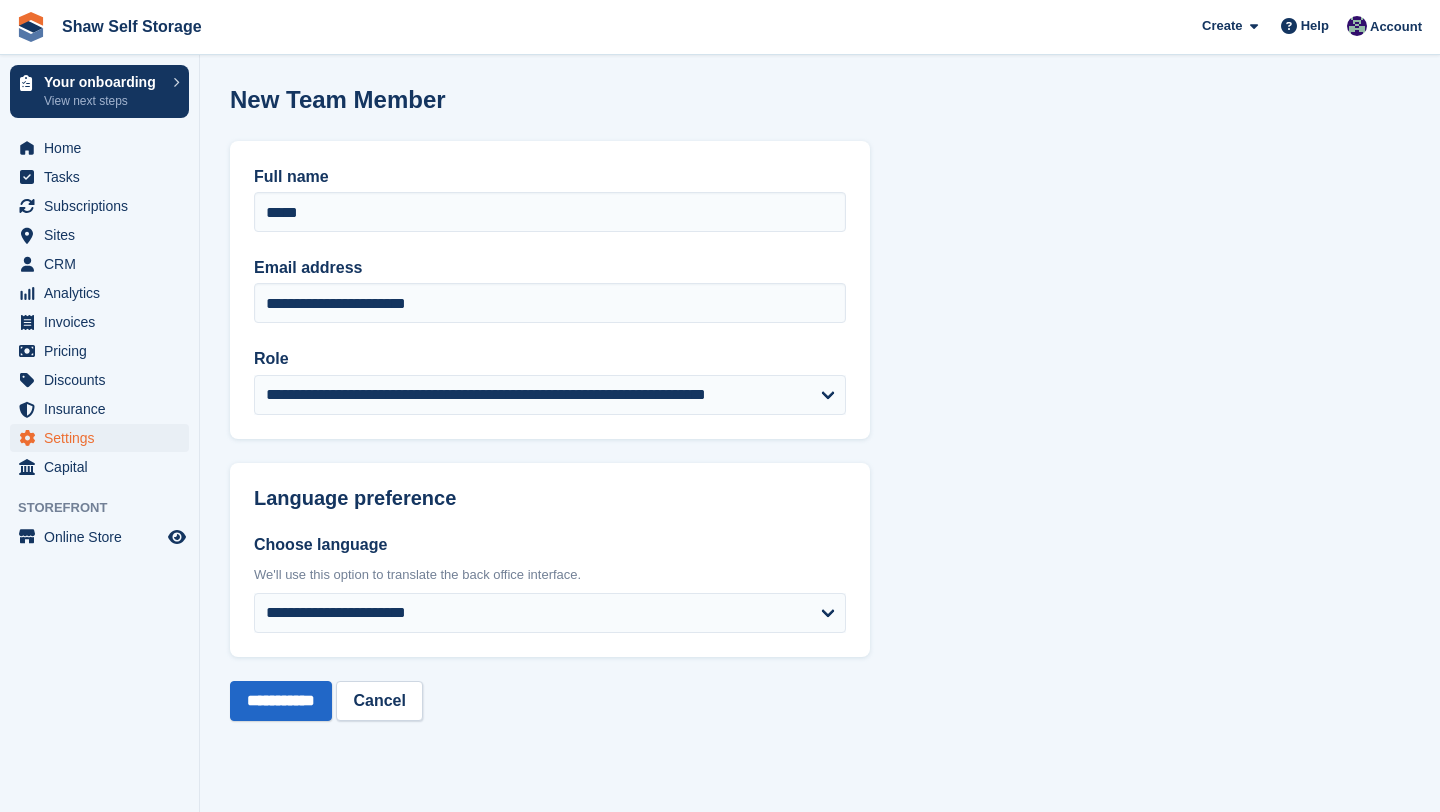 click on "**********" at bounding box center (820, 406) 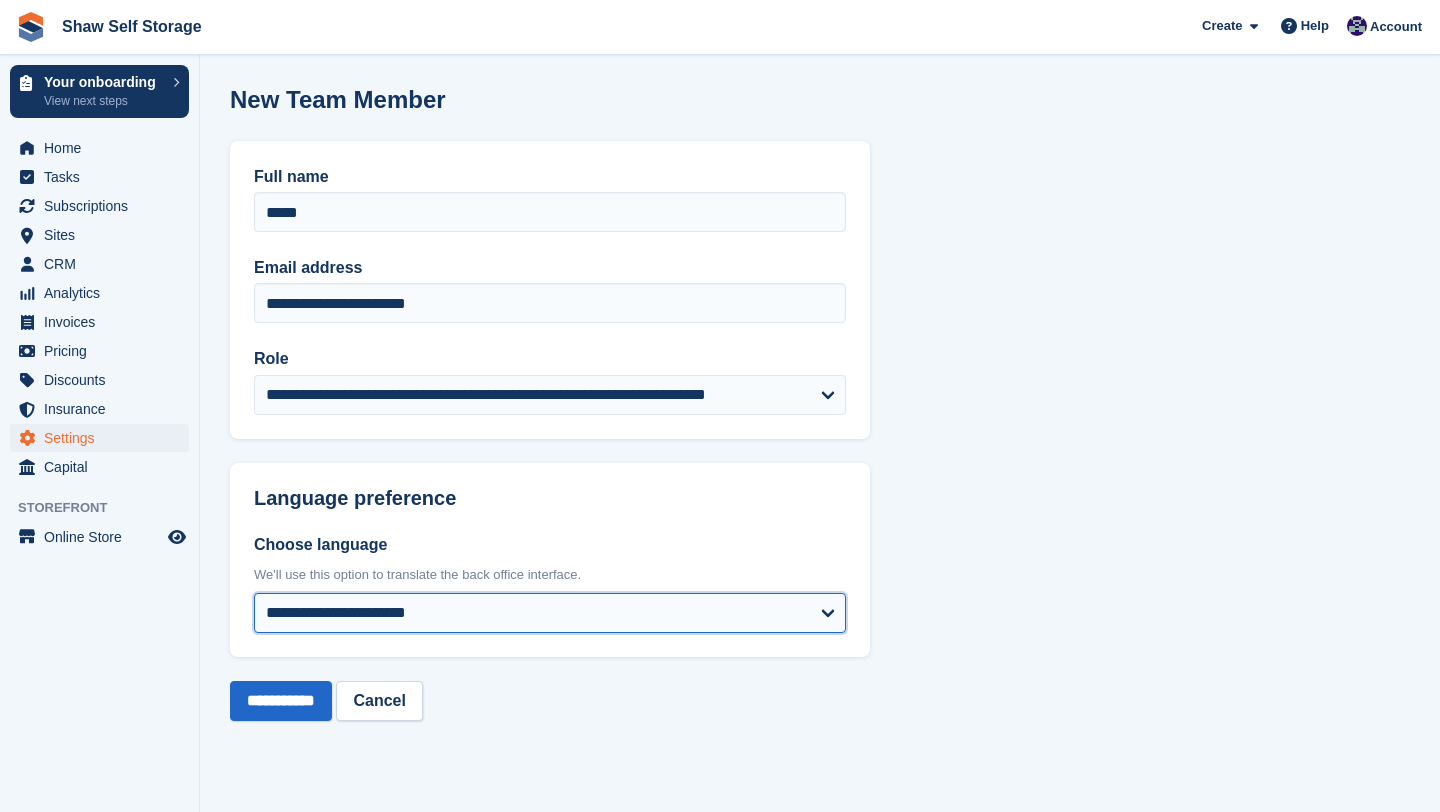 click on "**********" at bounding box center (550, 613) 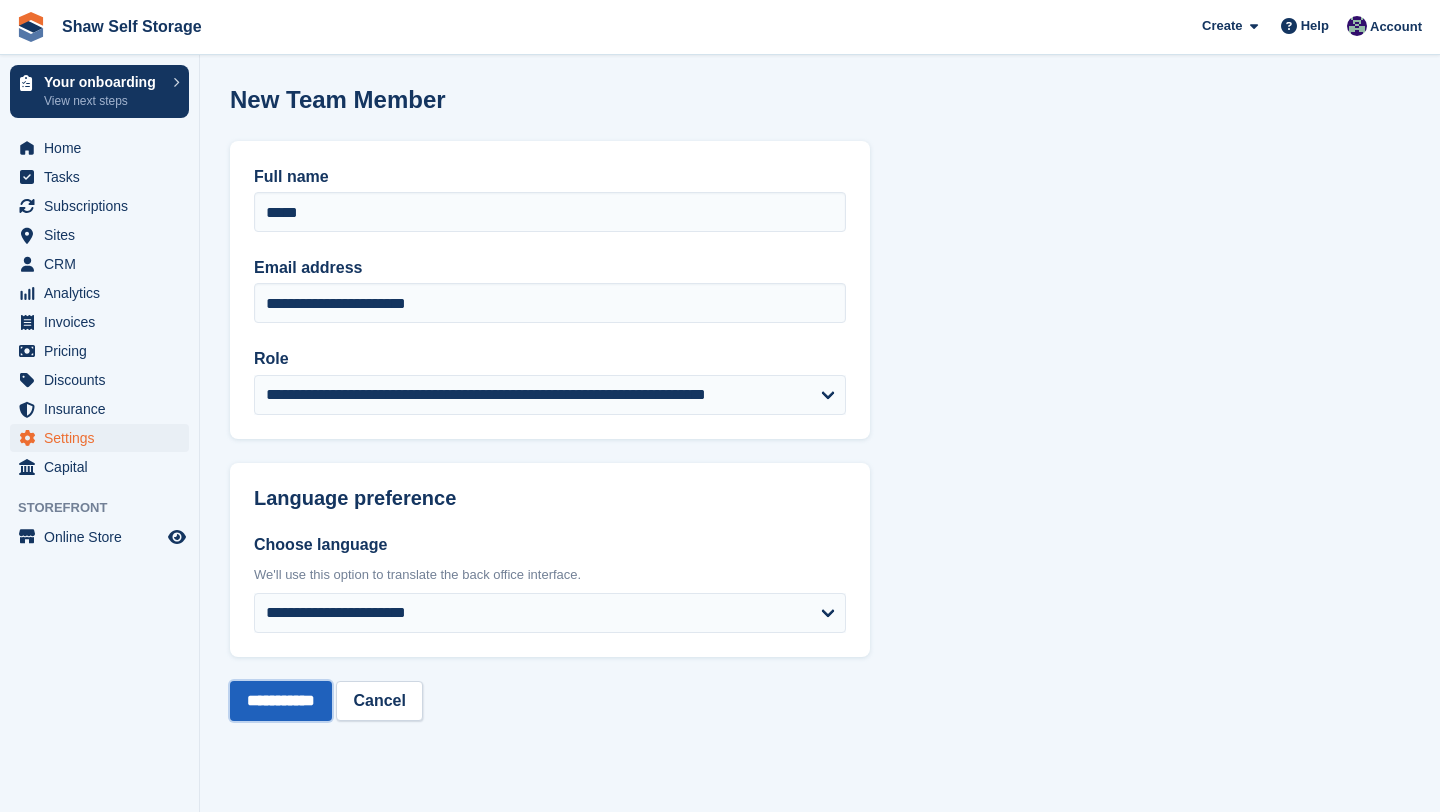 click on "**********" at bounding box center (281, 701) 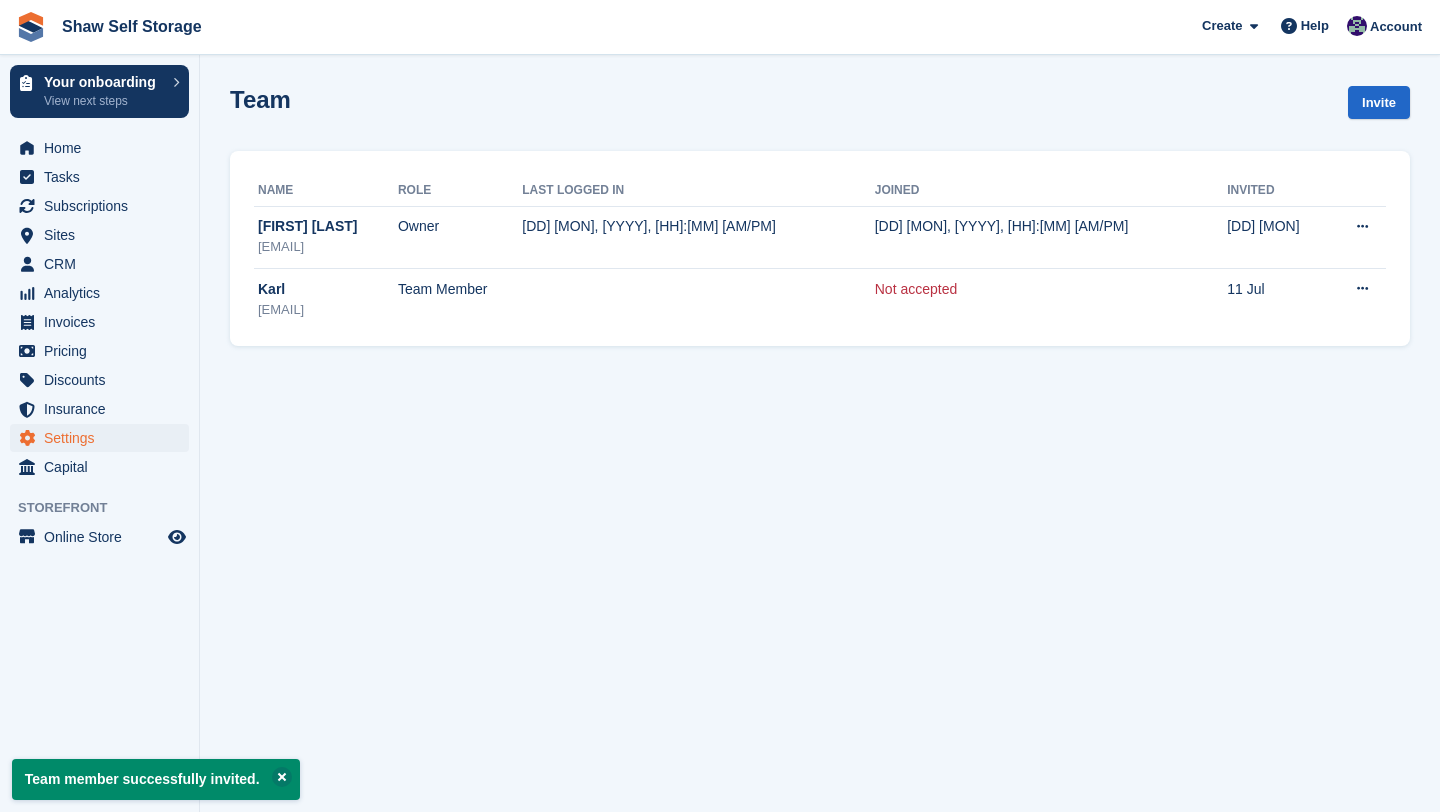 scroll, scrollTop: 0, scrollLeft: 0, axis: both 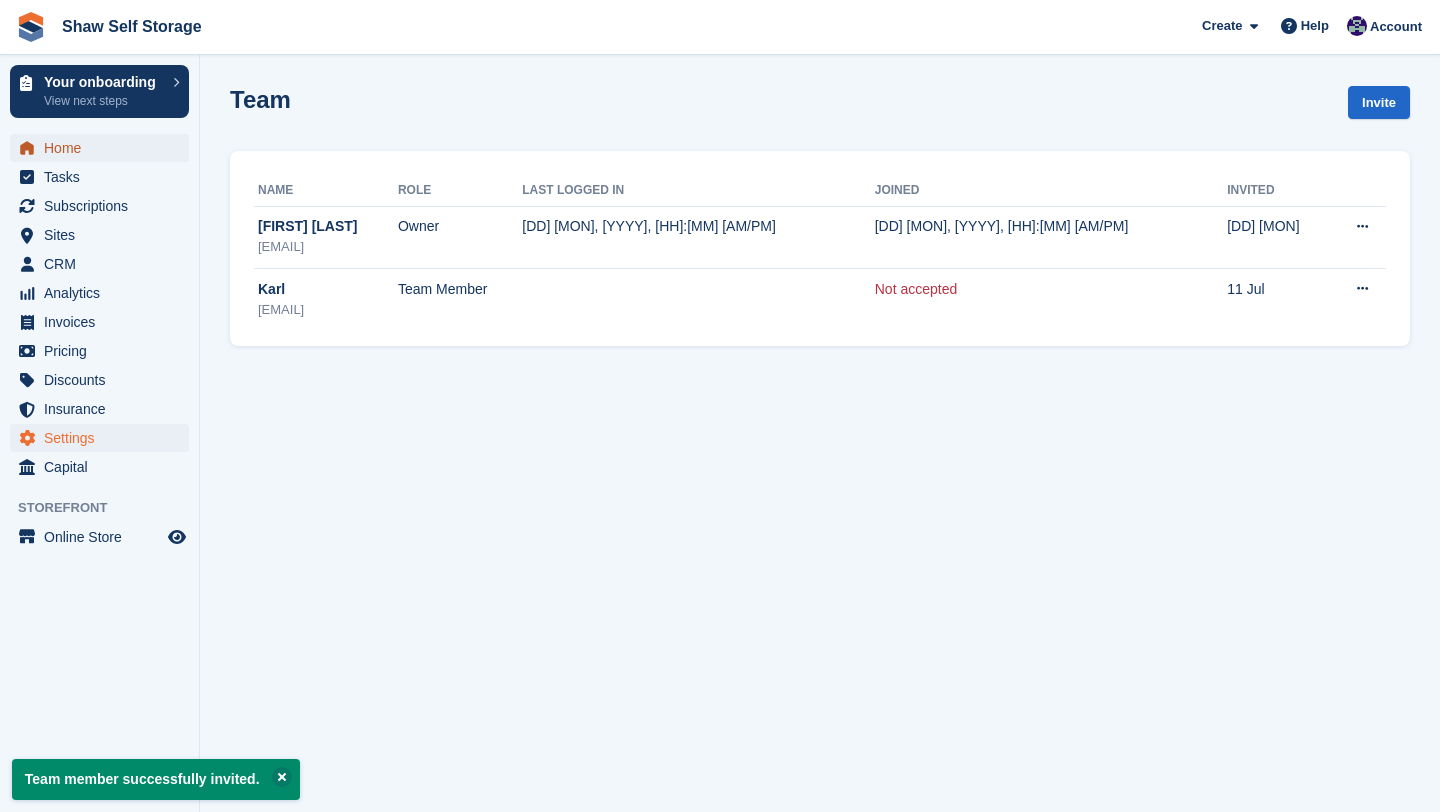 click on "Home" at bounding box center (104, 148) 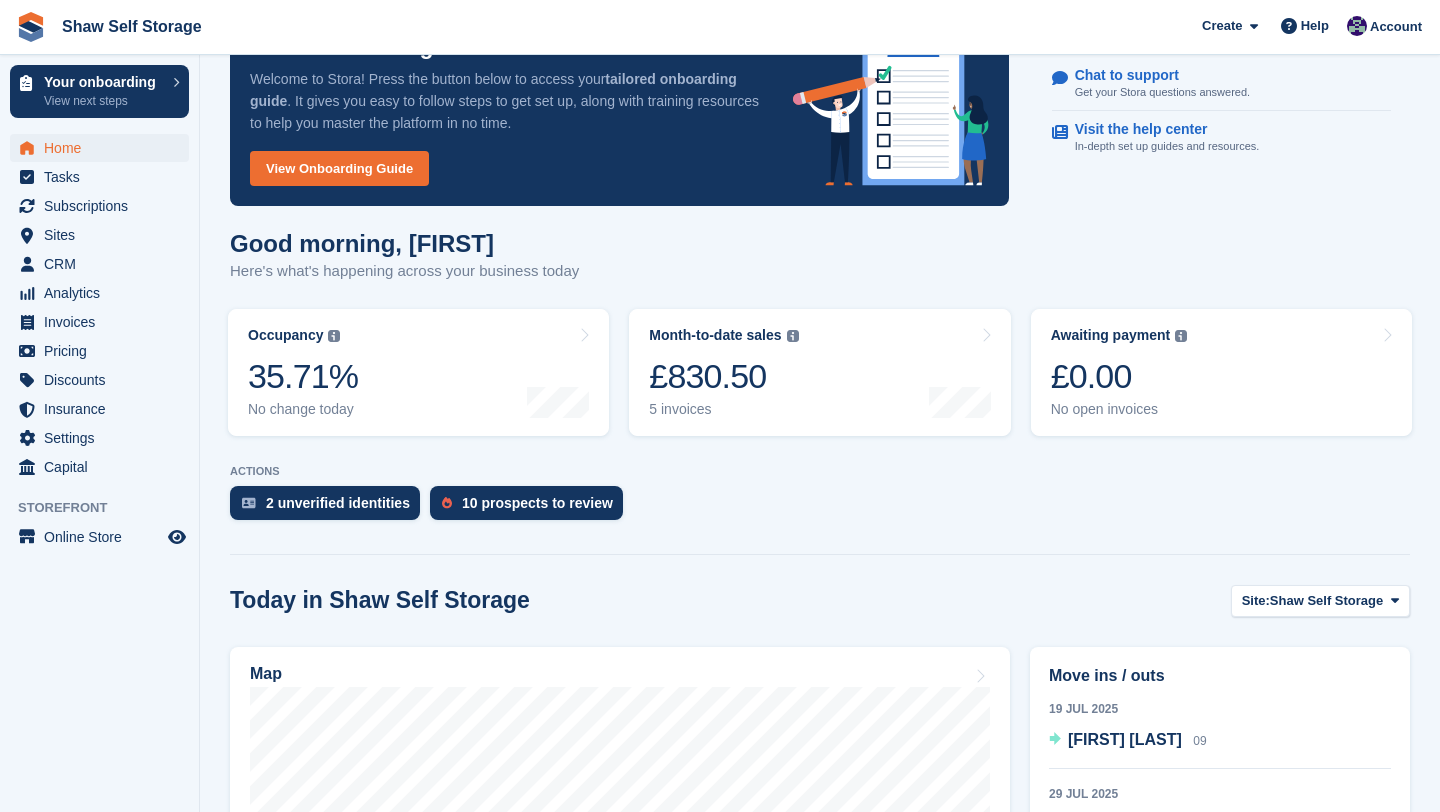scroll, scrollTop: 35, scrollLeft: 0, axis: vertical 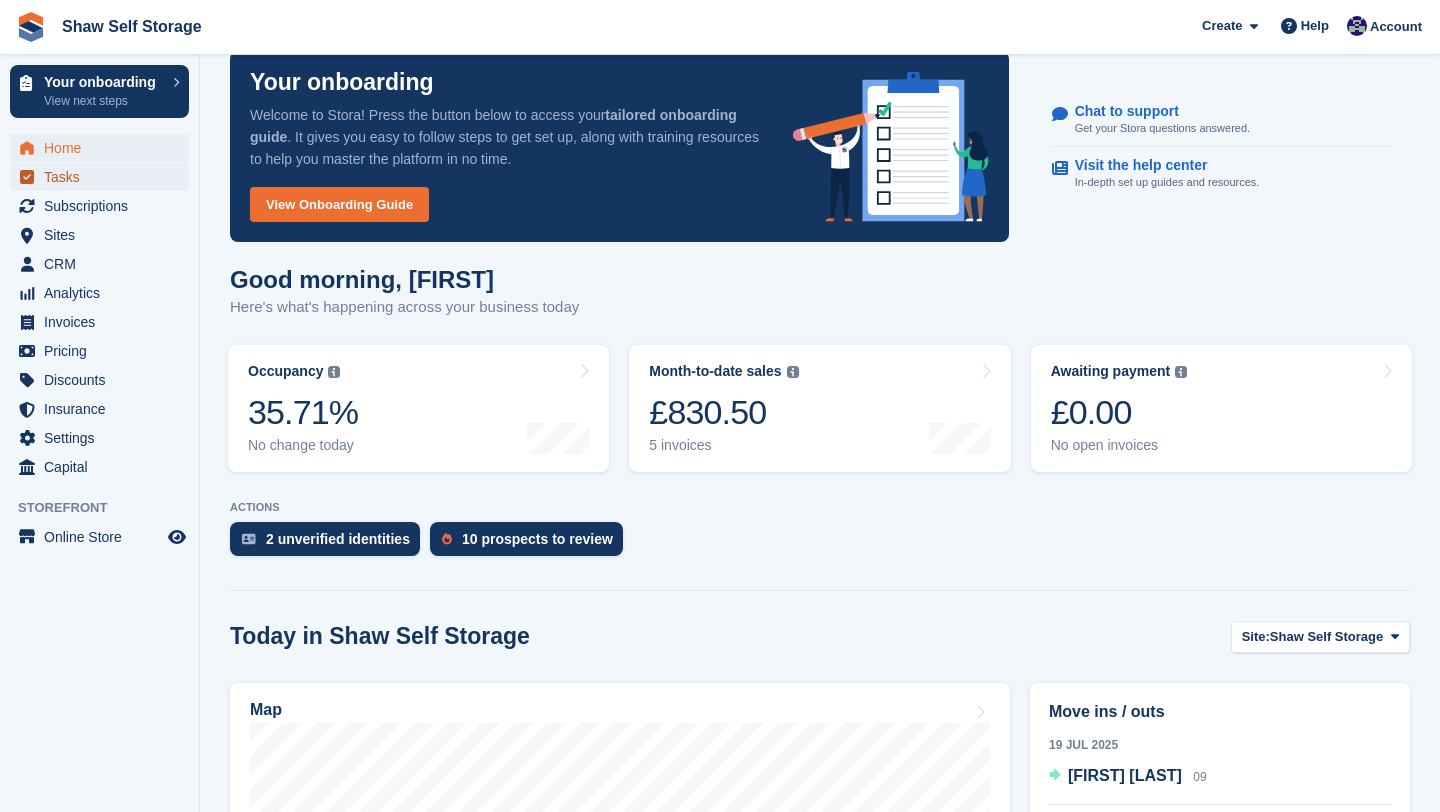 click on "Tasks" at bounding box center [104, 177] 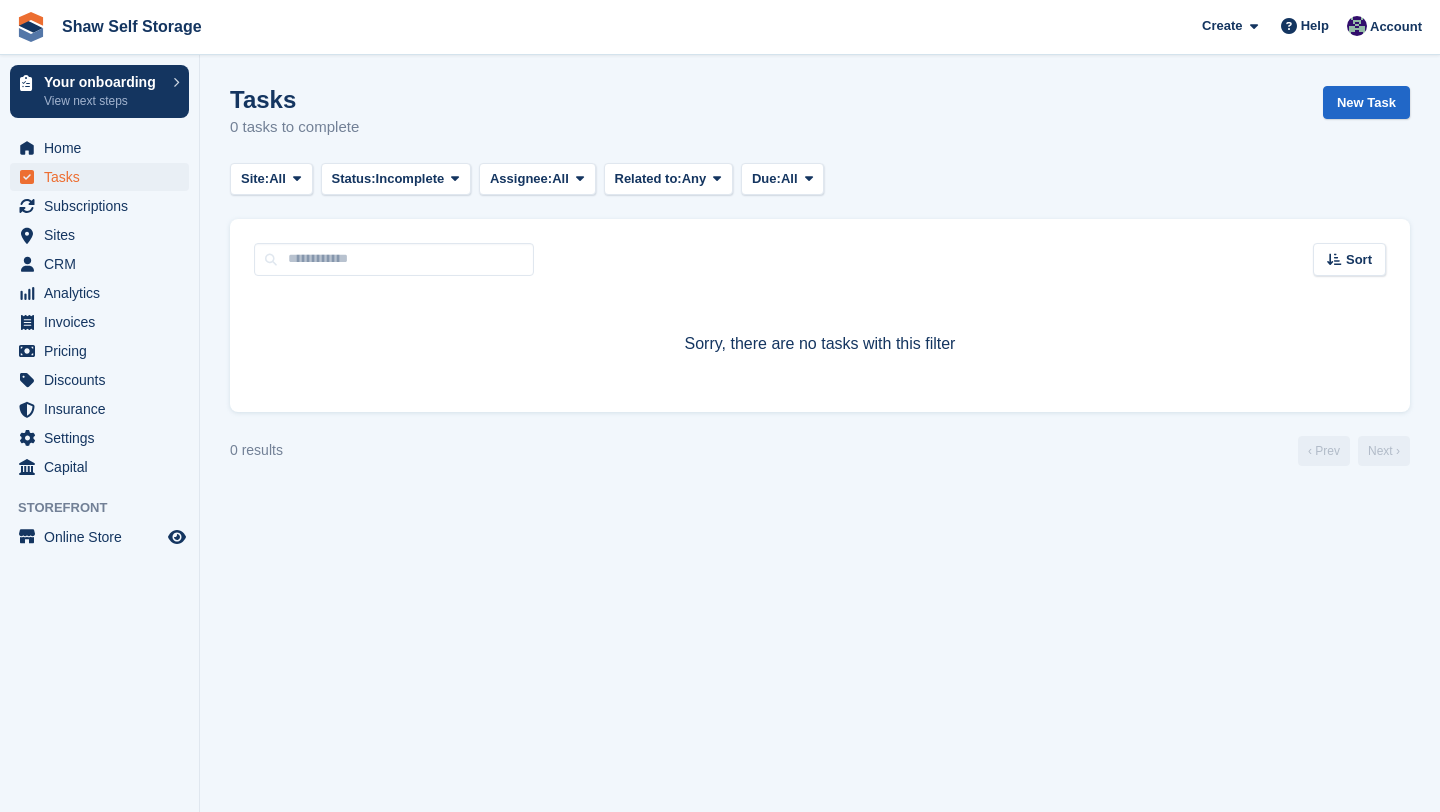 scroll, scrollTop: 0, scrollLeft: 0, axis: both 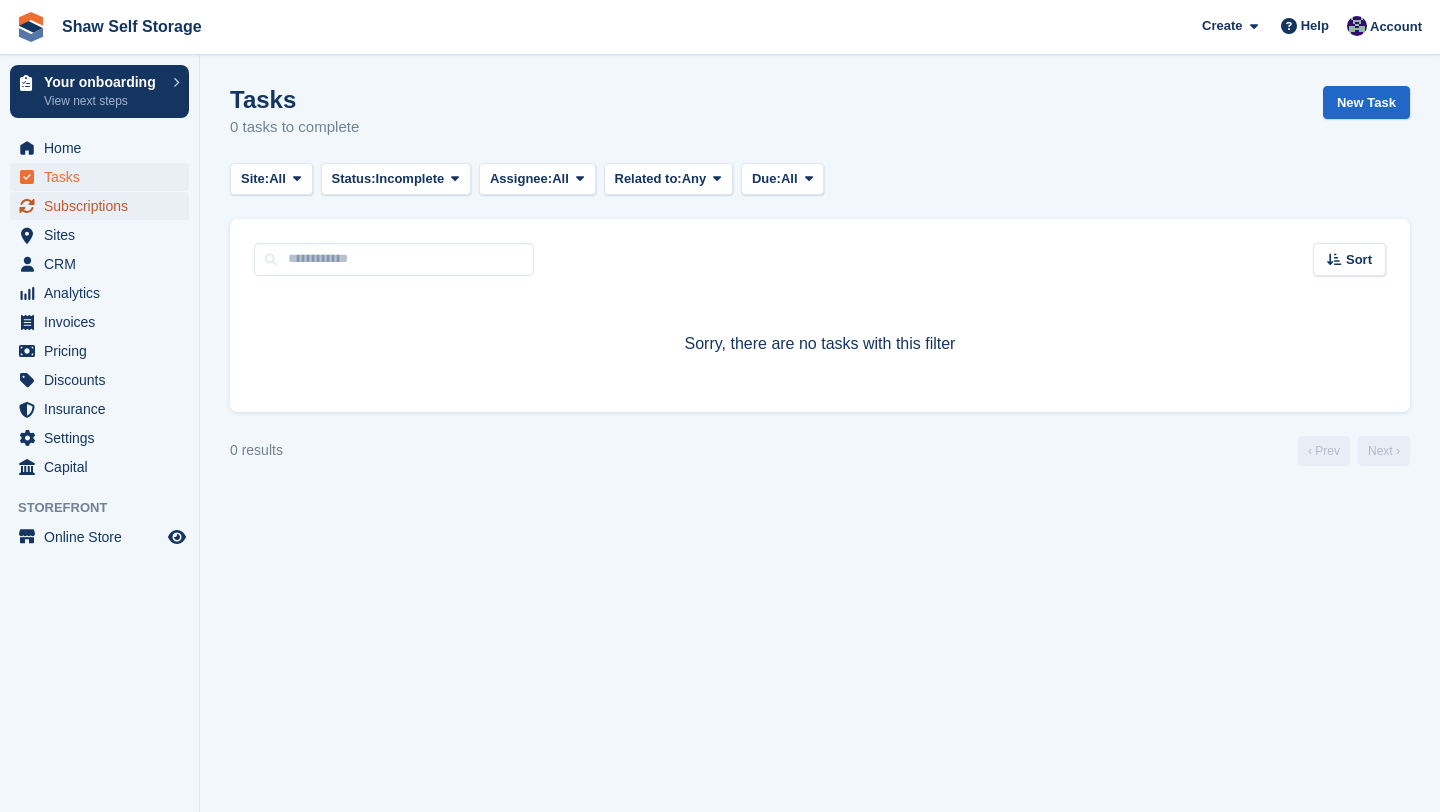 click on "Subscriptions" at bounding box center [104, 206] 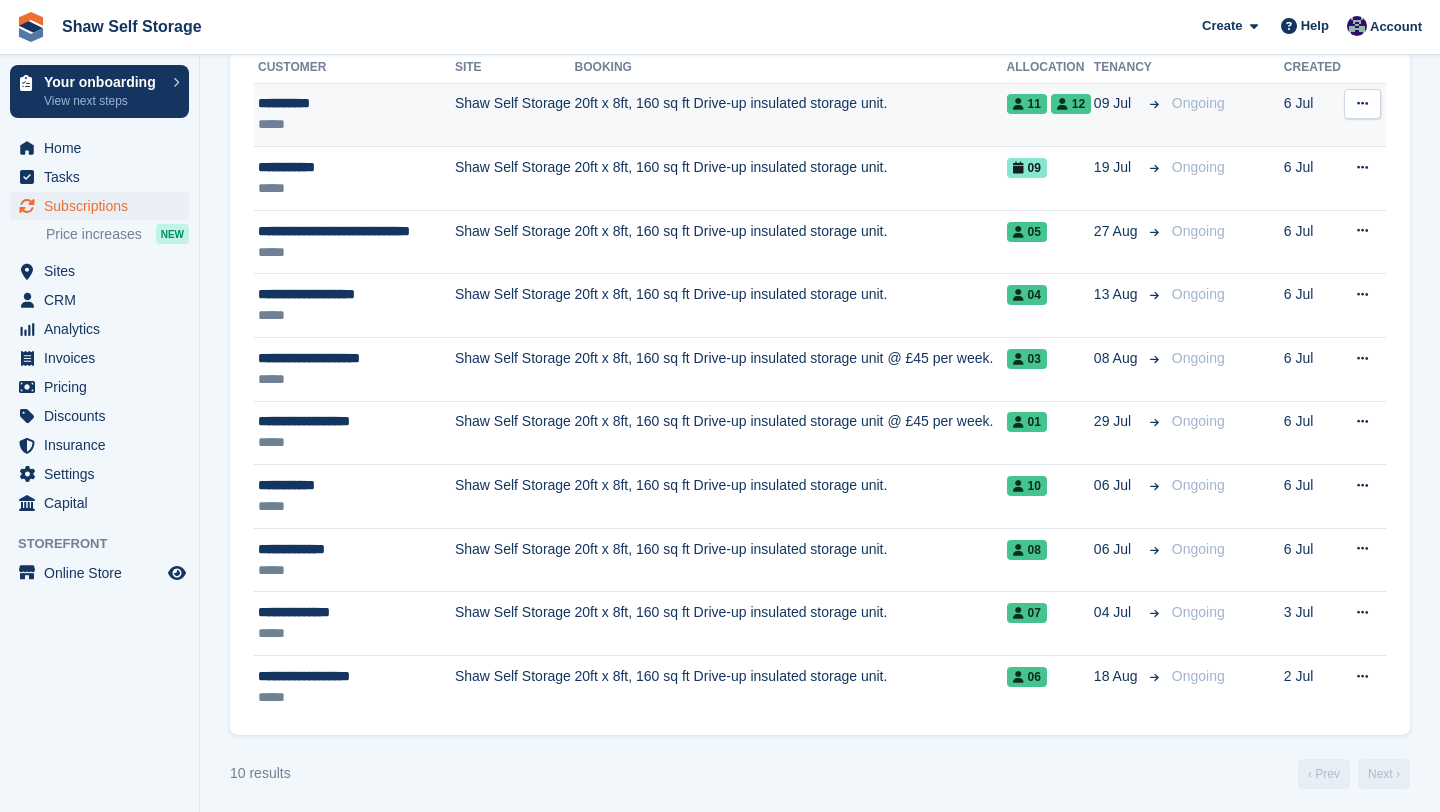 scroll, scrollTop: 253, scrollLeft: 0, axis: vertical 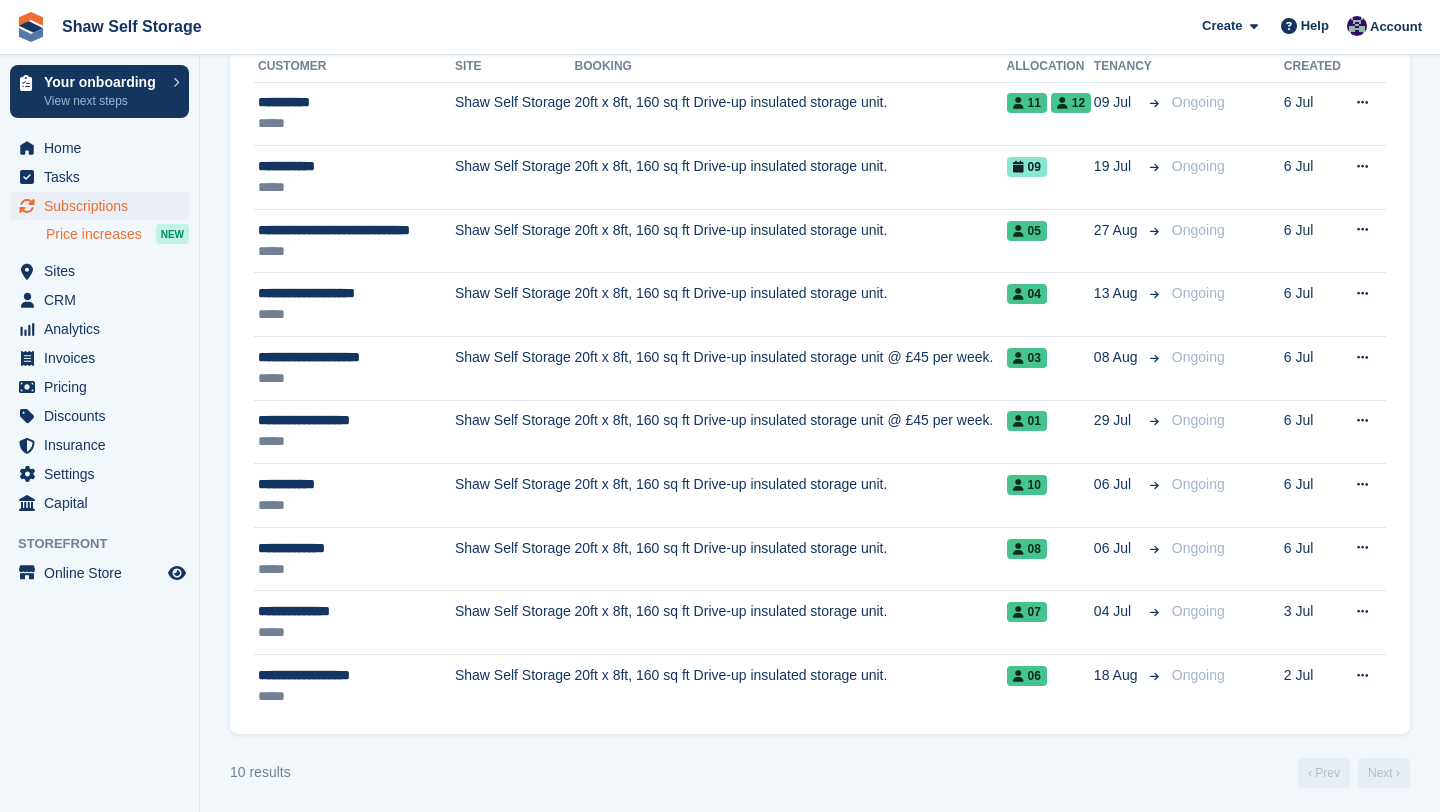 click on "Price increases" at bounding box center (94, 234) 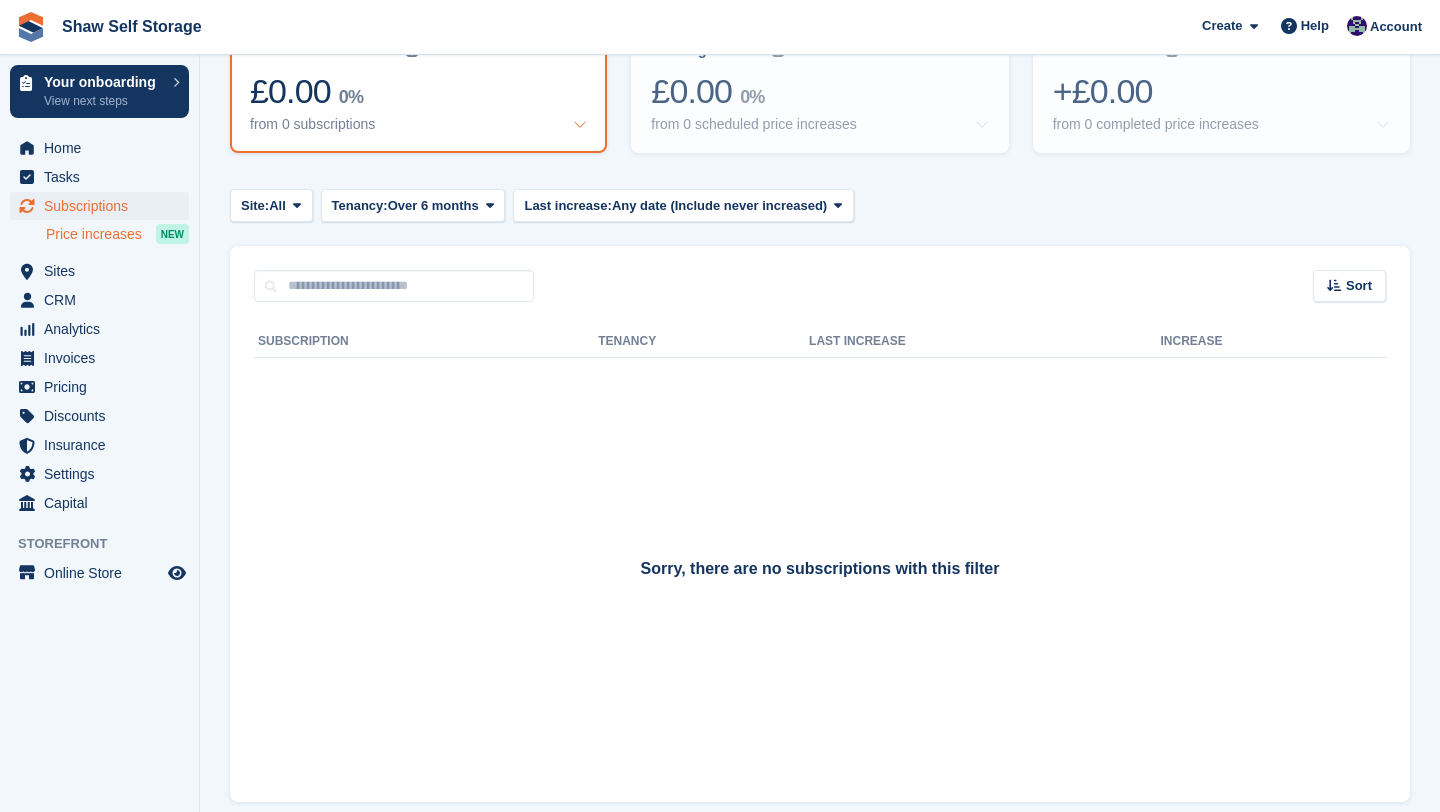 scroll, scrollTop: 278, scrollLeft: 0, axis: vertical 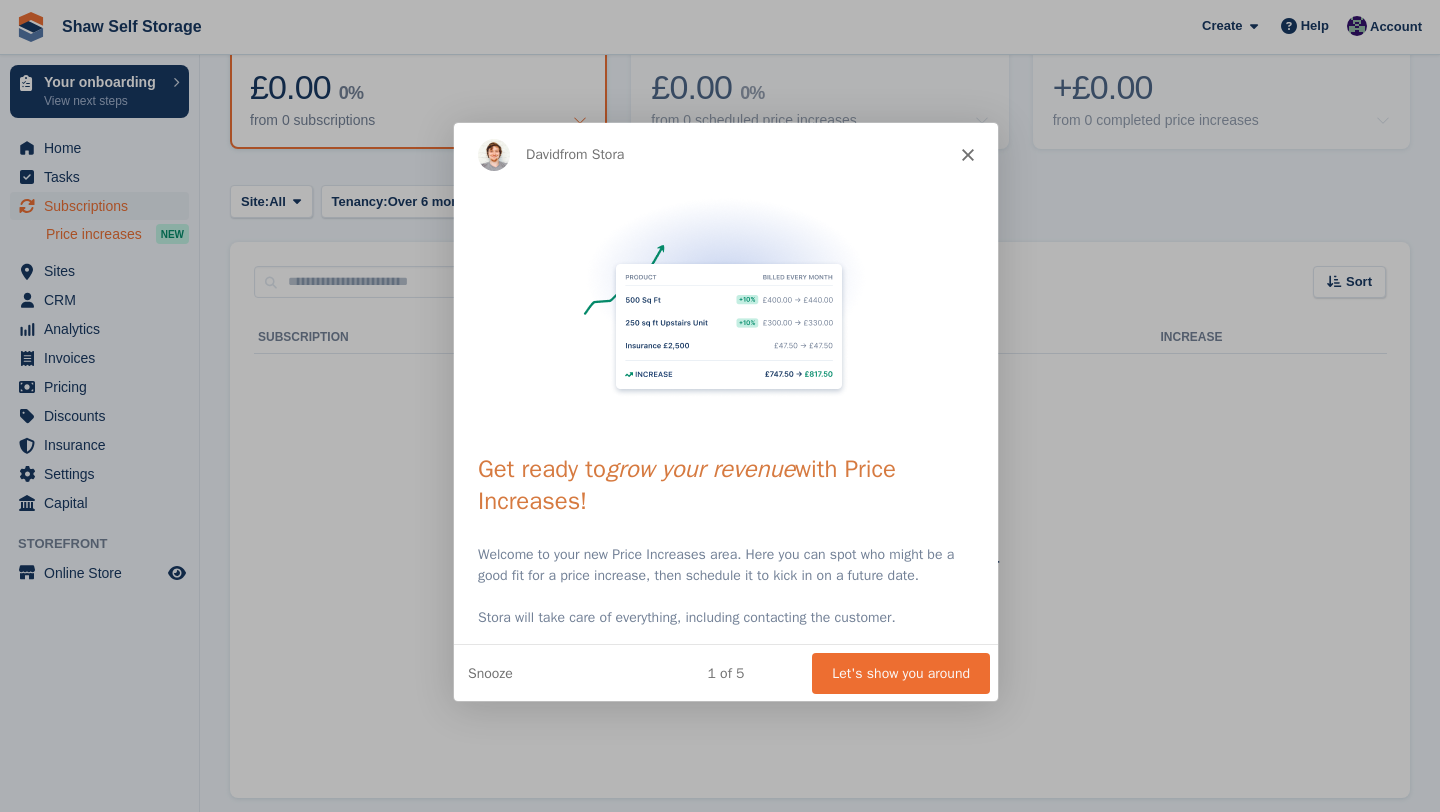 click 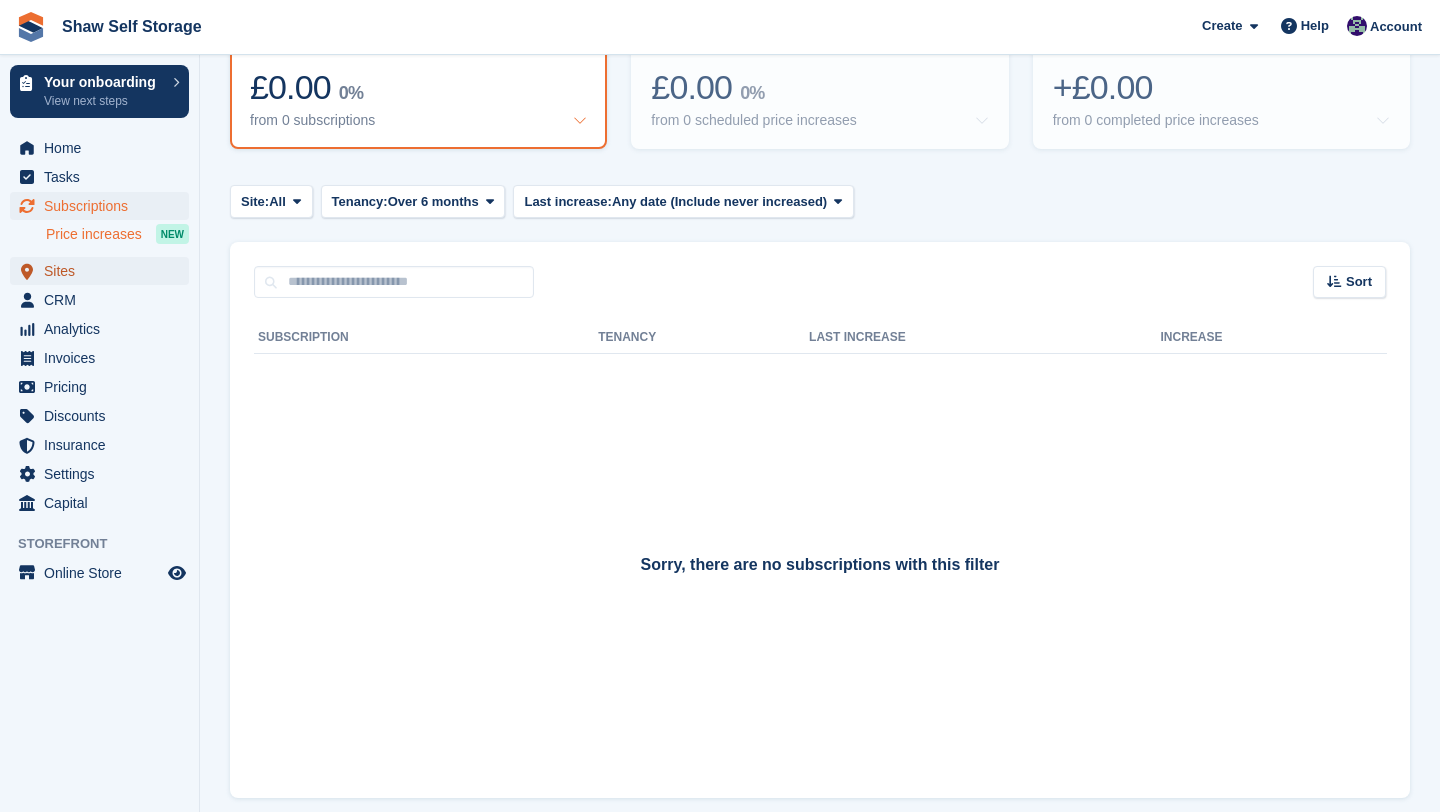 click on "Sites" at bounding box center (104, 271) 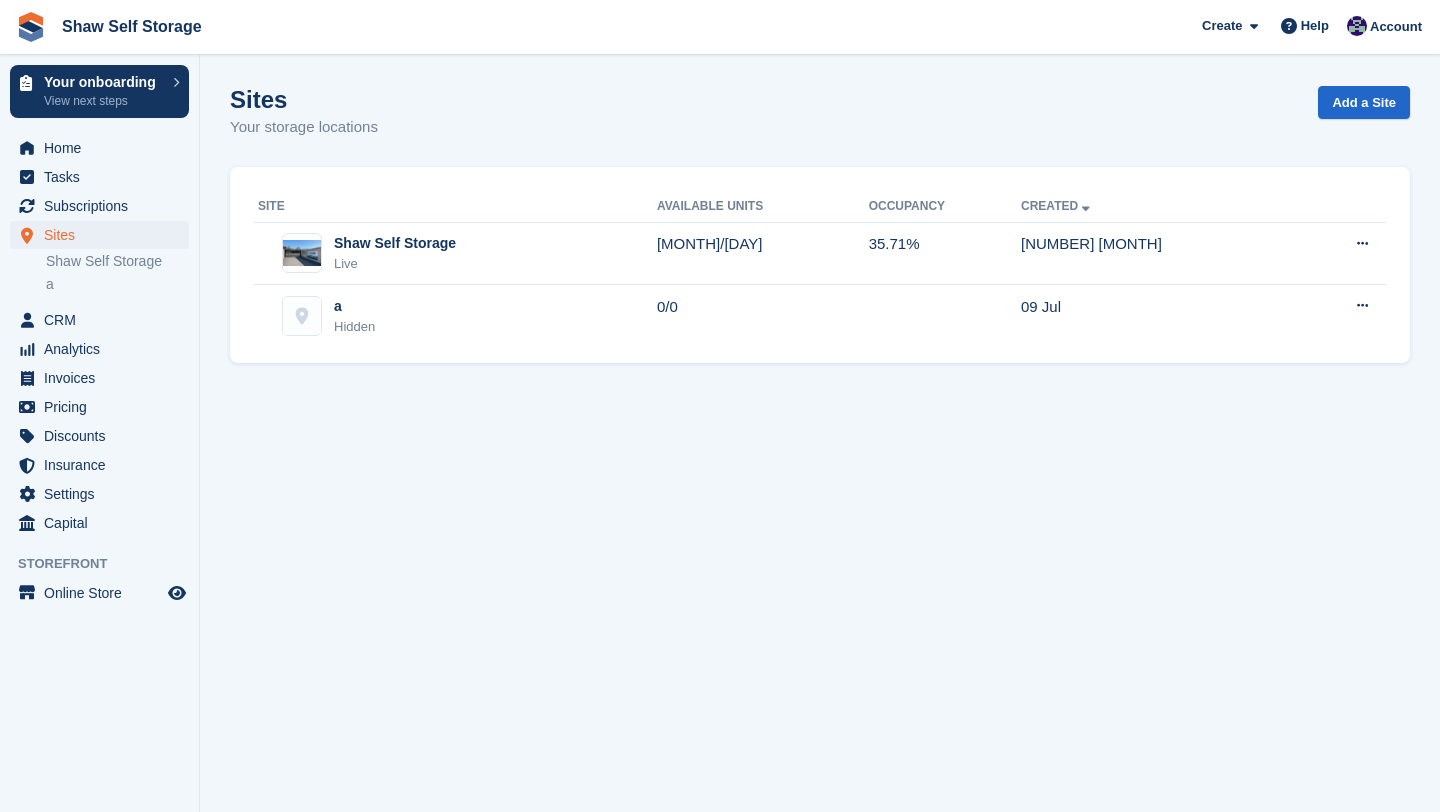 scroll, scrollTop: 0, scrollLeft: 0, axis: both 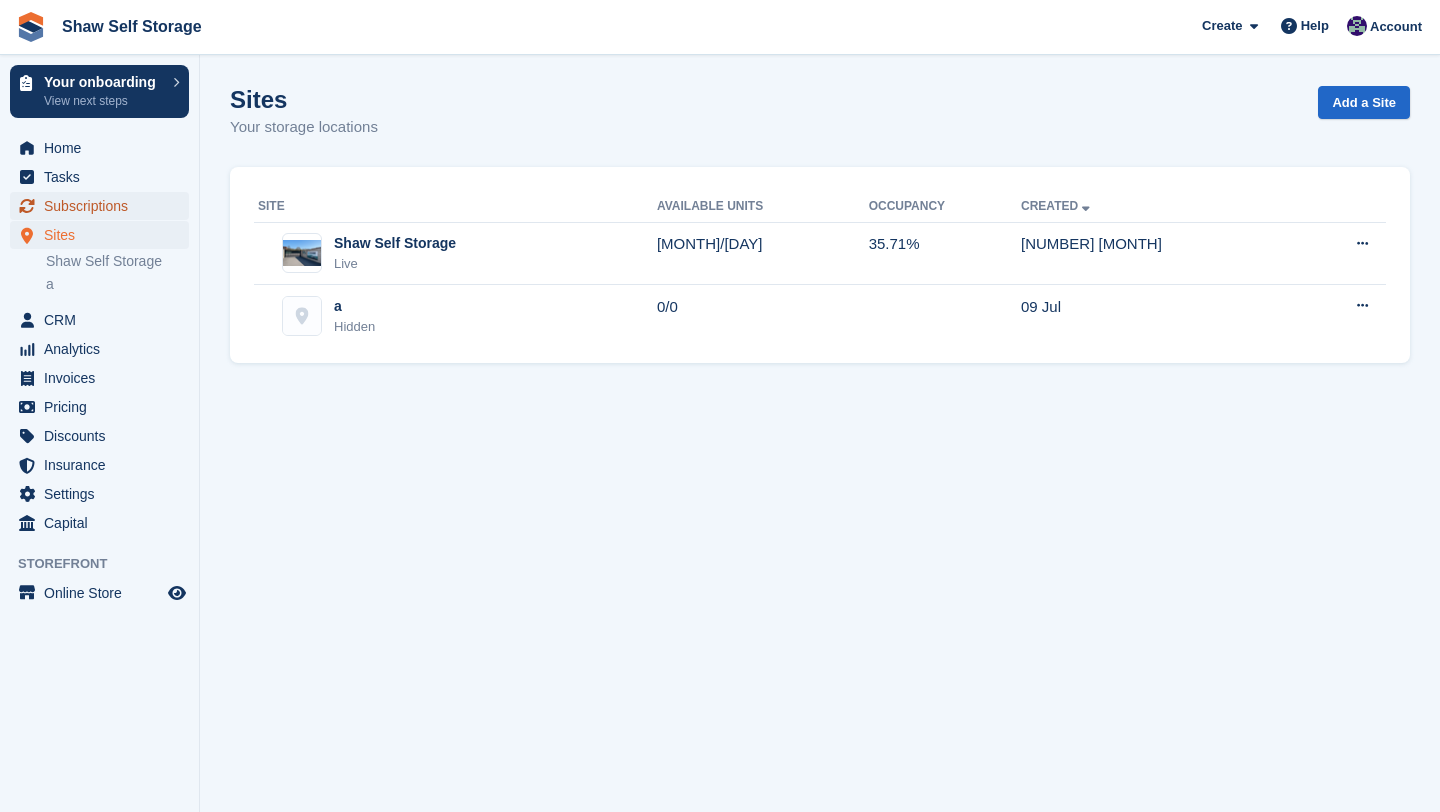 click on "Subscriptions" at bounding box center [104, 206] 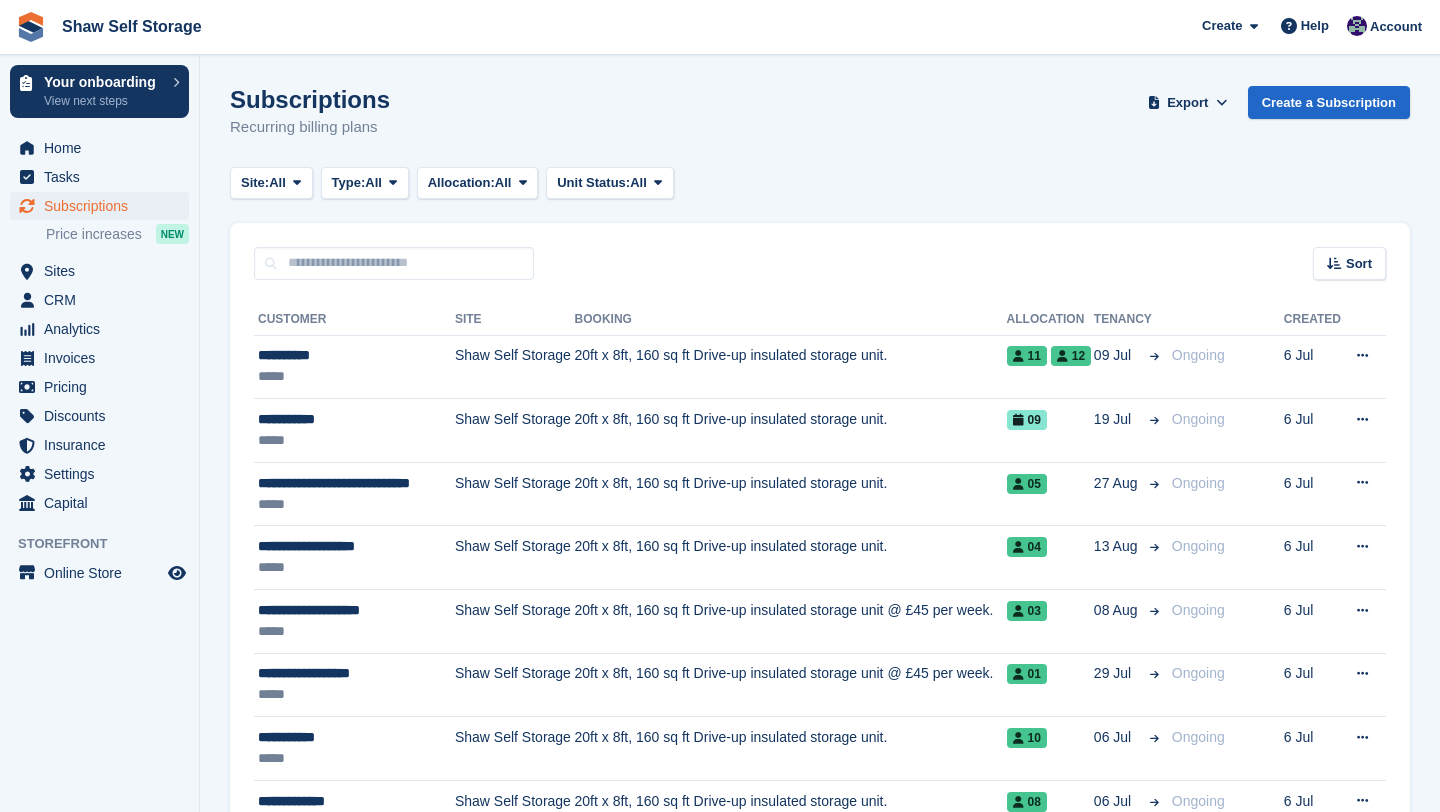 click on "Price increases
NEW" at bounding box center (122, 234) 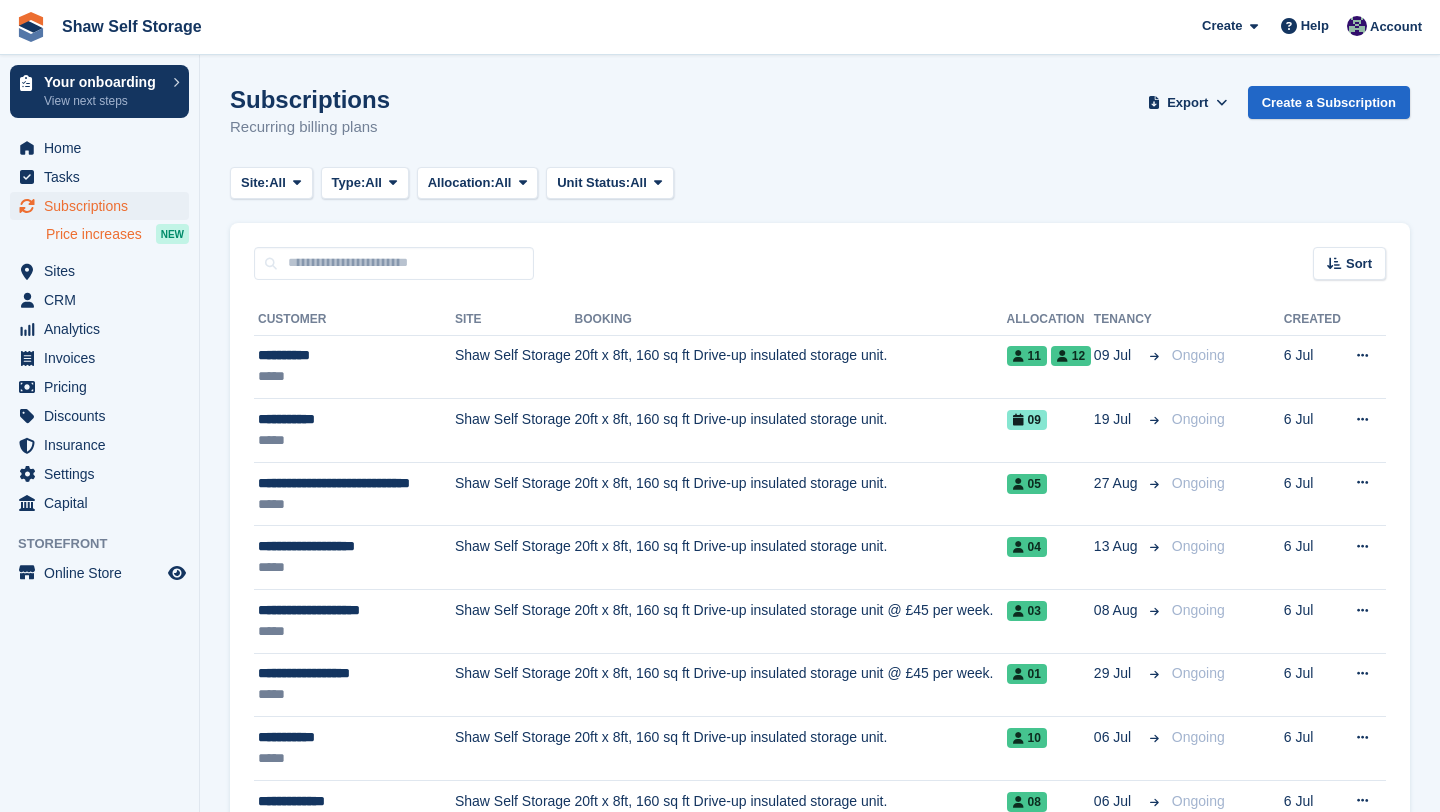 click on "Price increases" at bounding box center [94, 234] 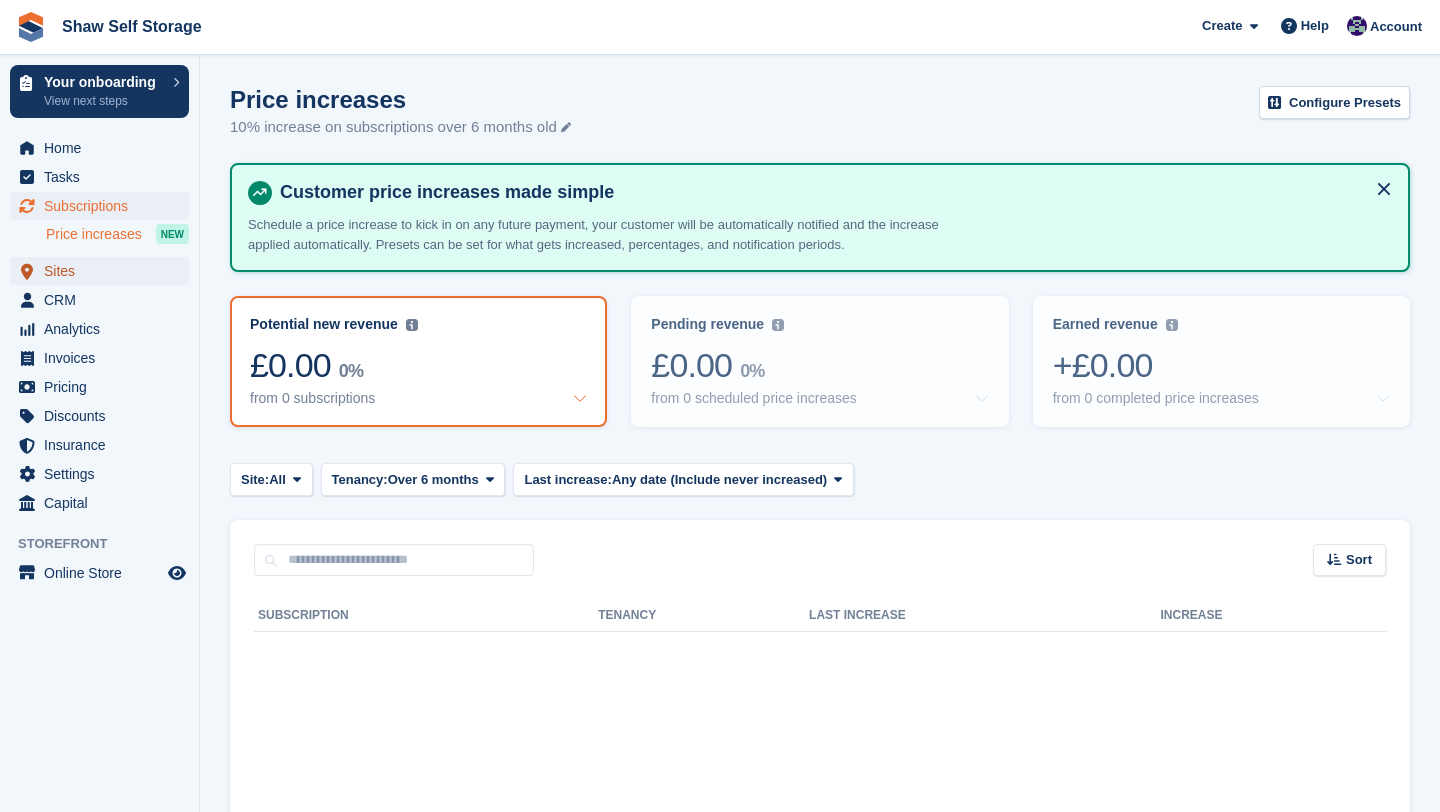 click on "Sites" at bounding box center (104, 271) 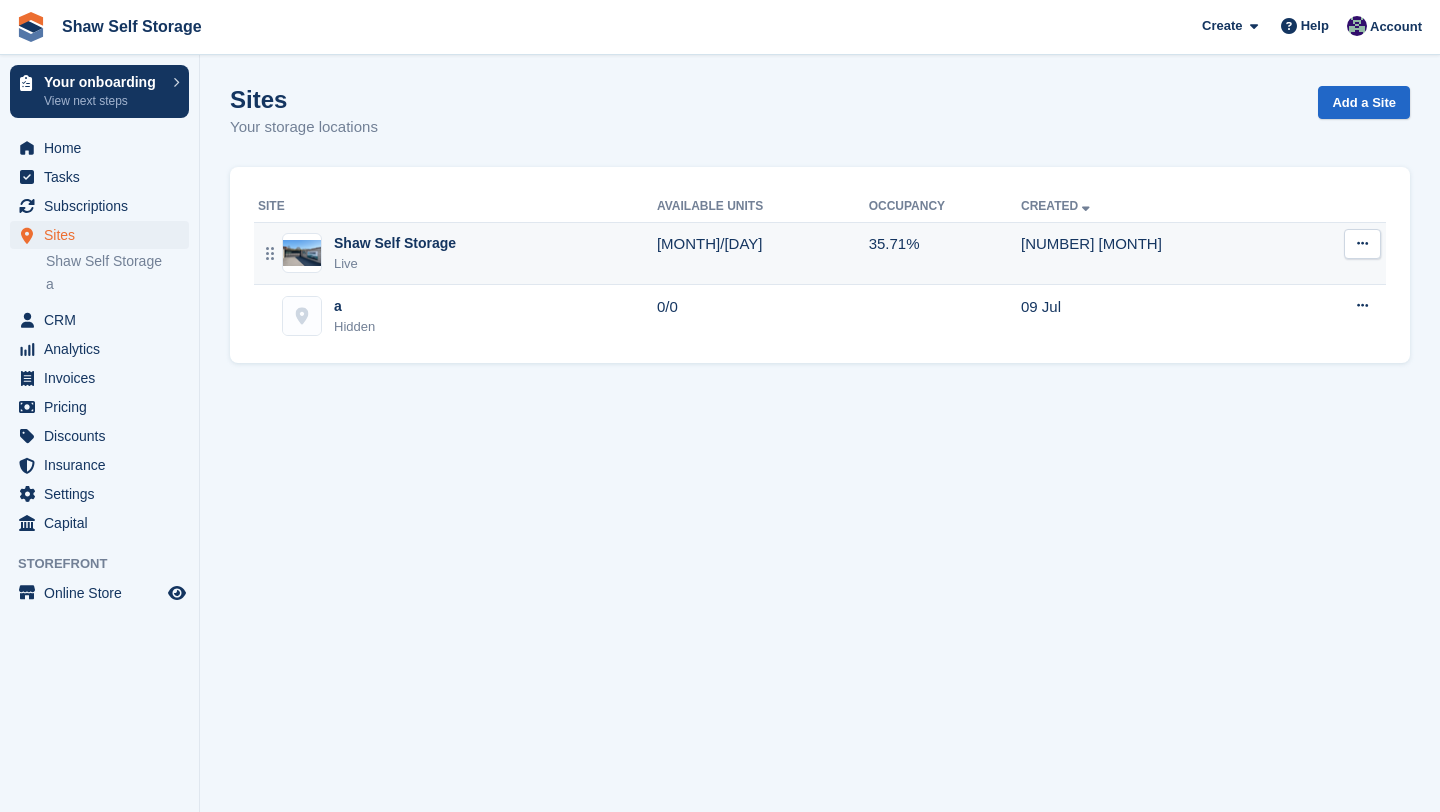 click on "Shaw Self Storage" at bounding box center [395, 243] 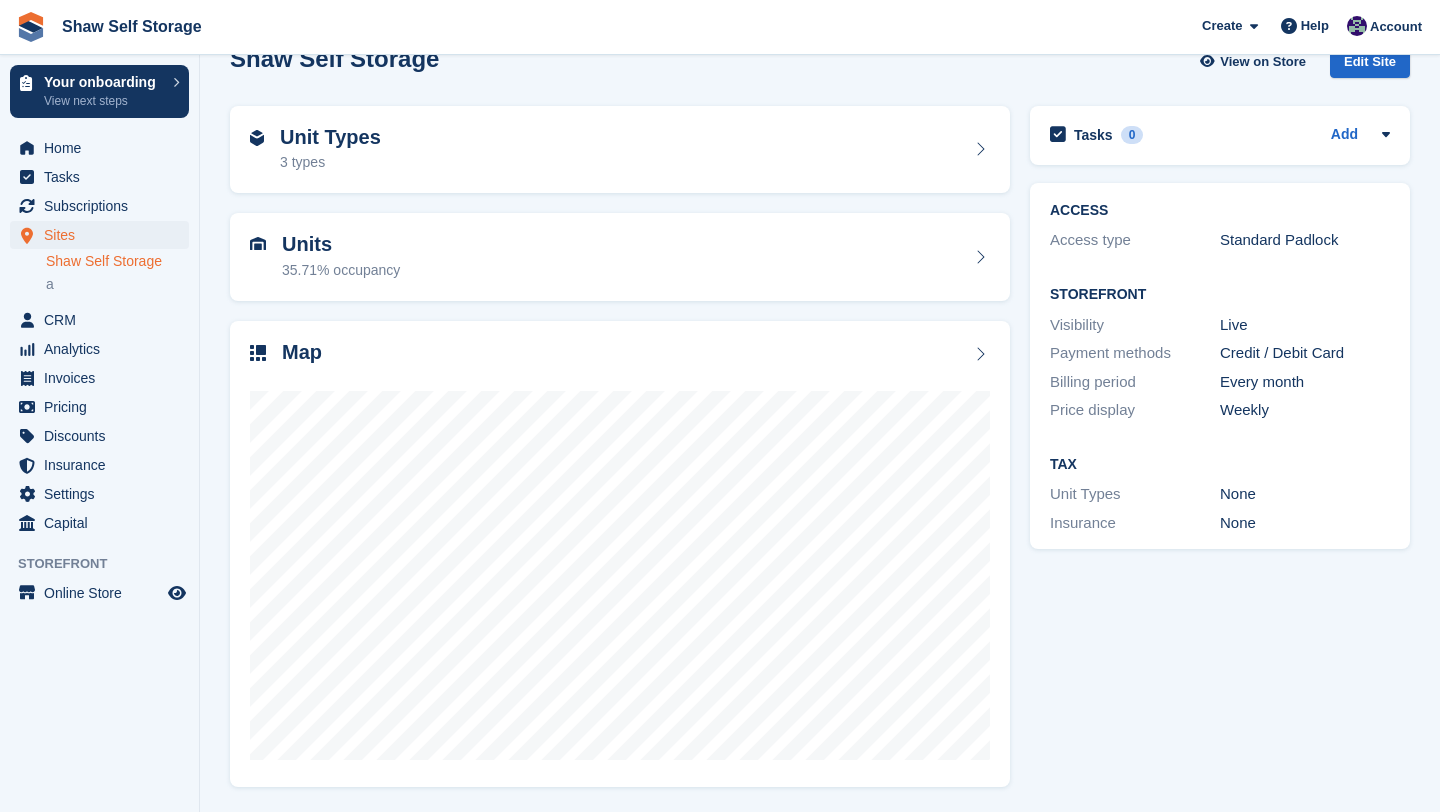 scroll, scrollTop: 0, scrollLeft: 0, axis: both 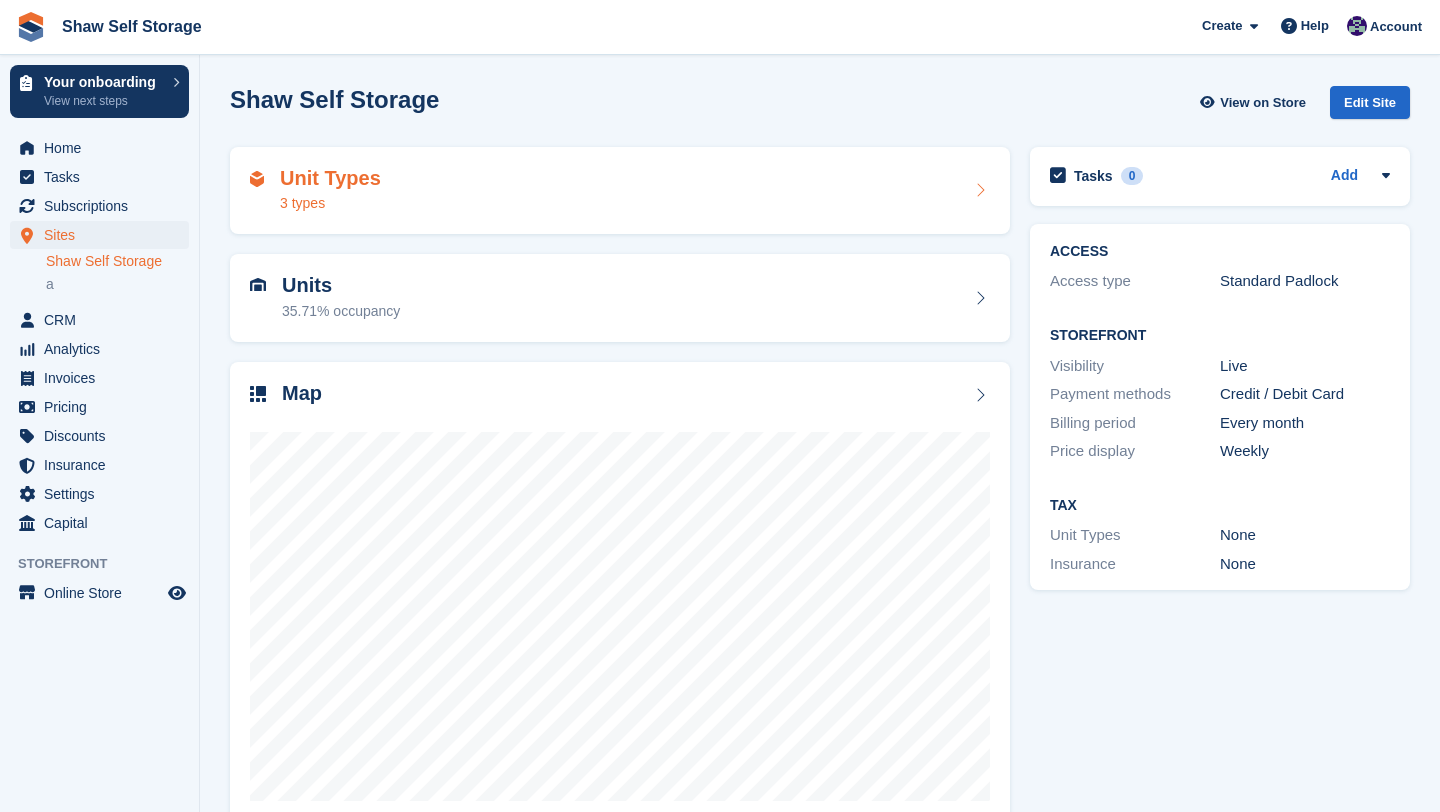 click on "Unit Types
3 types" at bounding box center [620, 191] 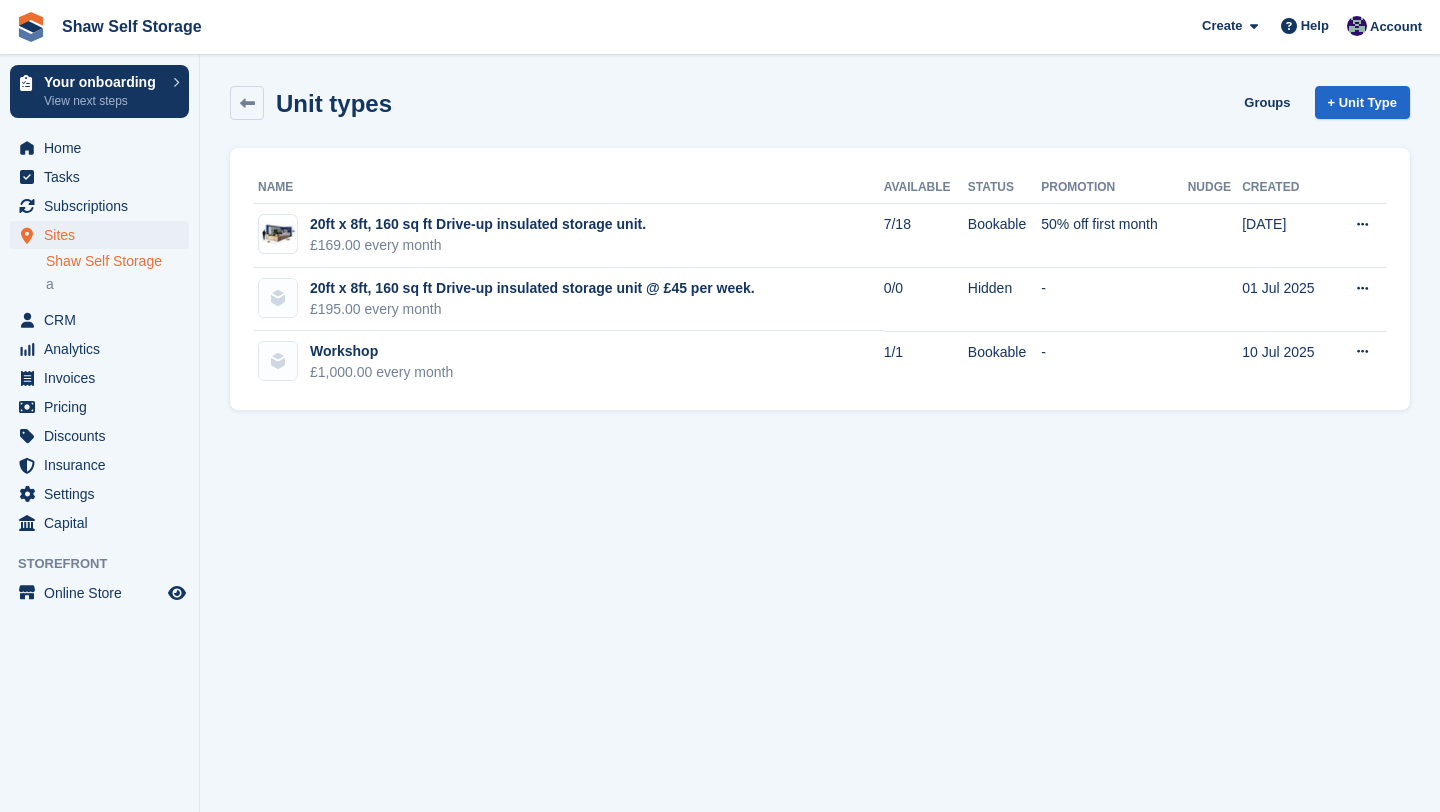 scroll, scrollTop: 0, scrollLeft: 0, axis: both 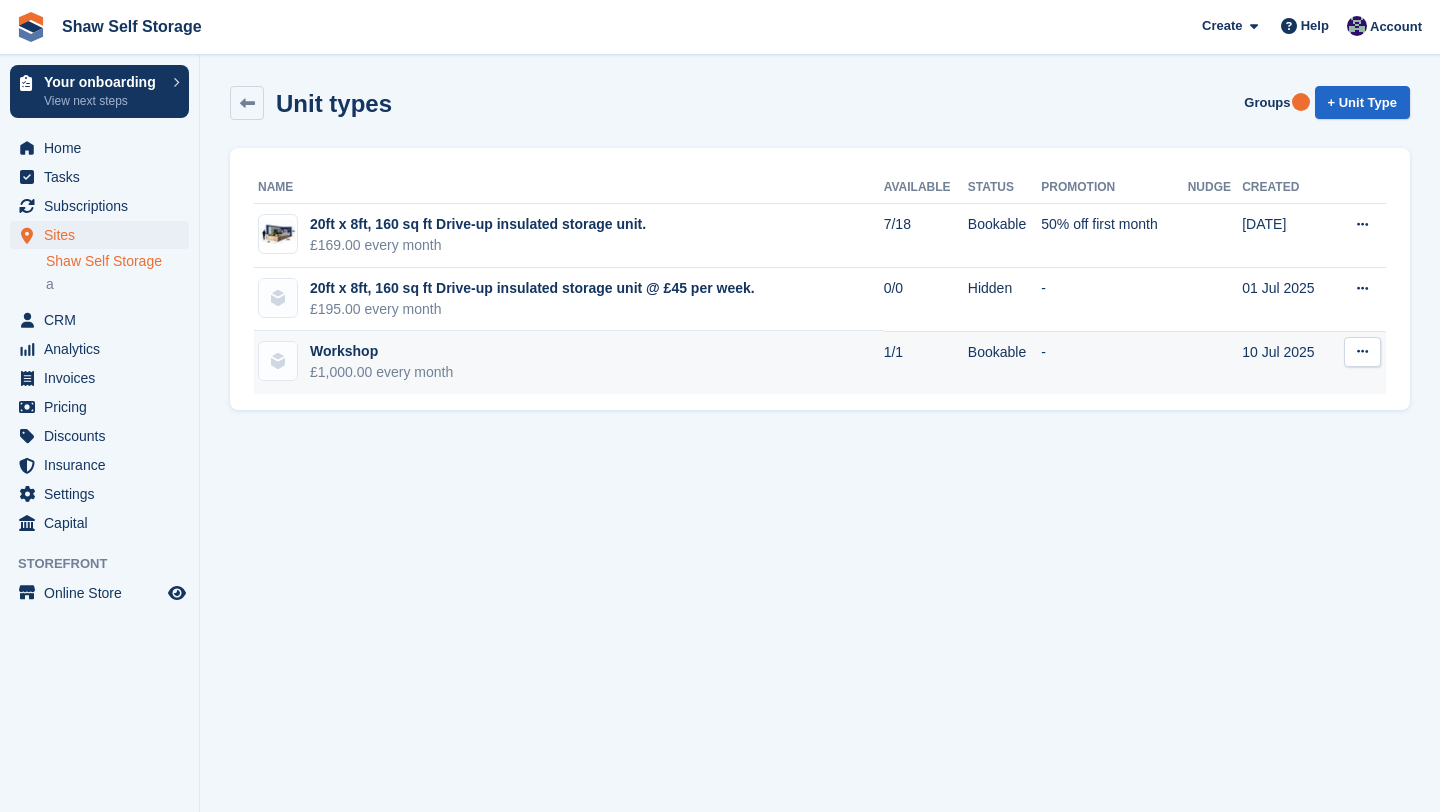 click at bounding box center (1362, 352) 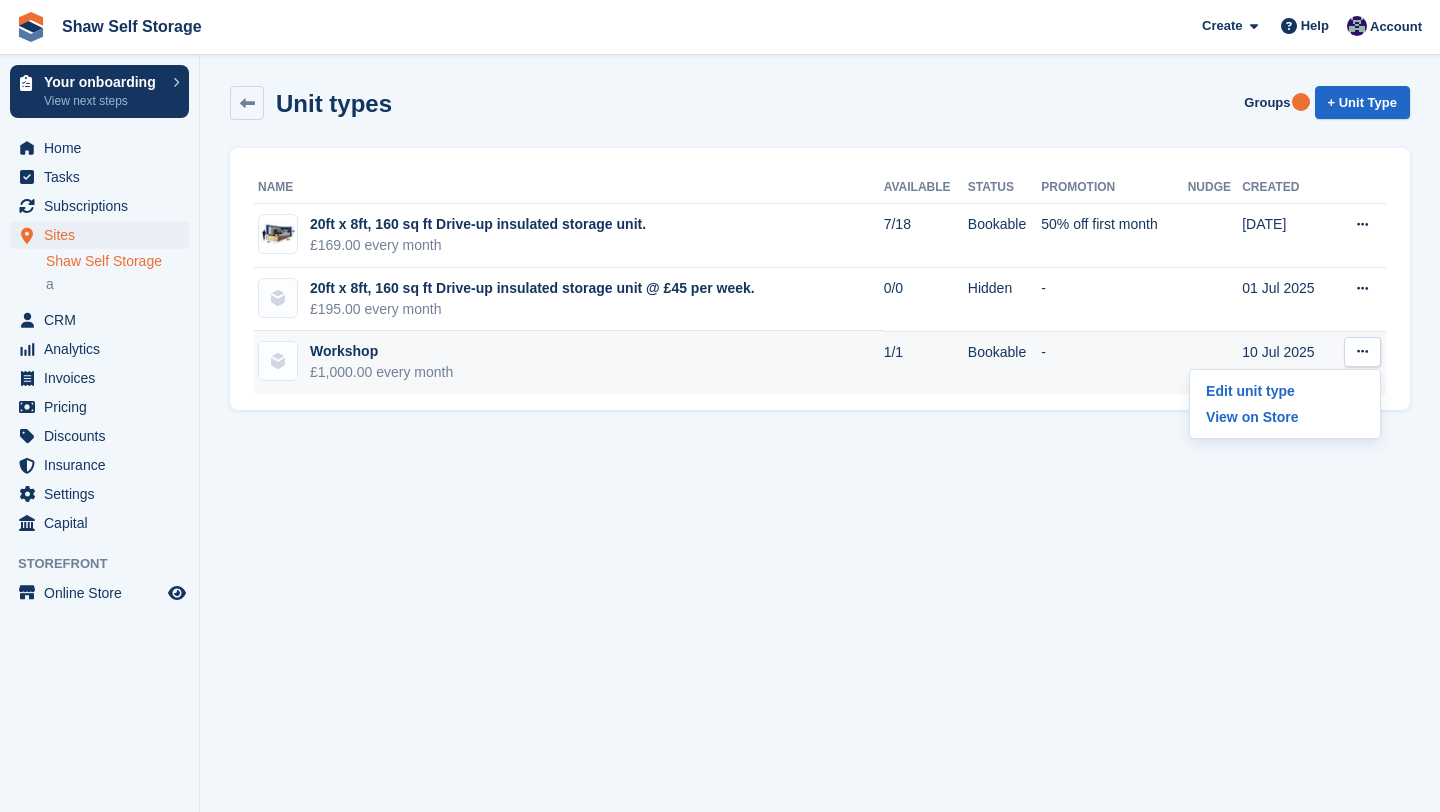 click on "-" at bounding box center (1114, 362) 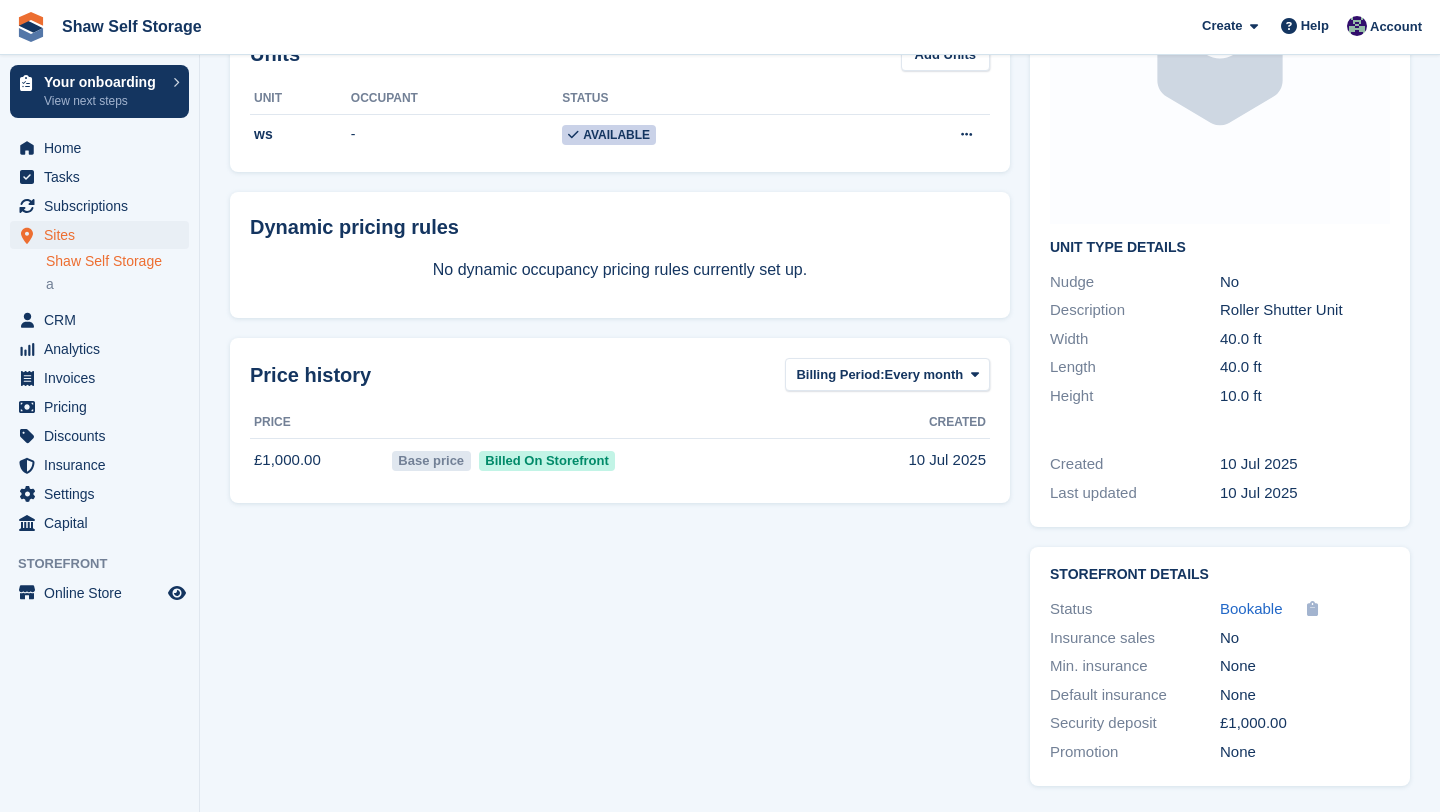 scroll, scrollTop: 0, scrollLeft: 0, axis: both 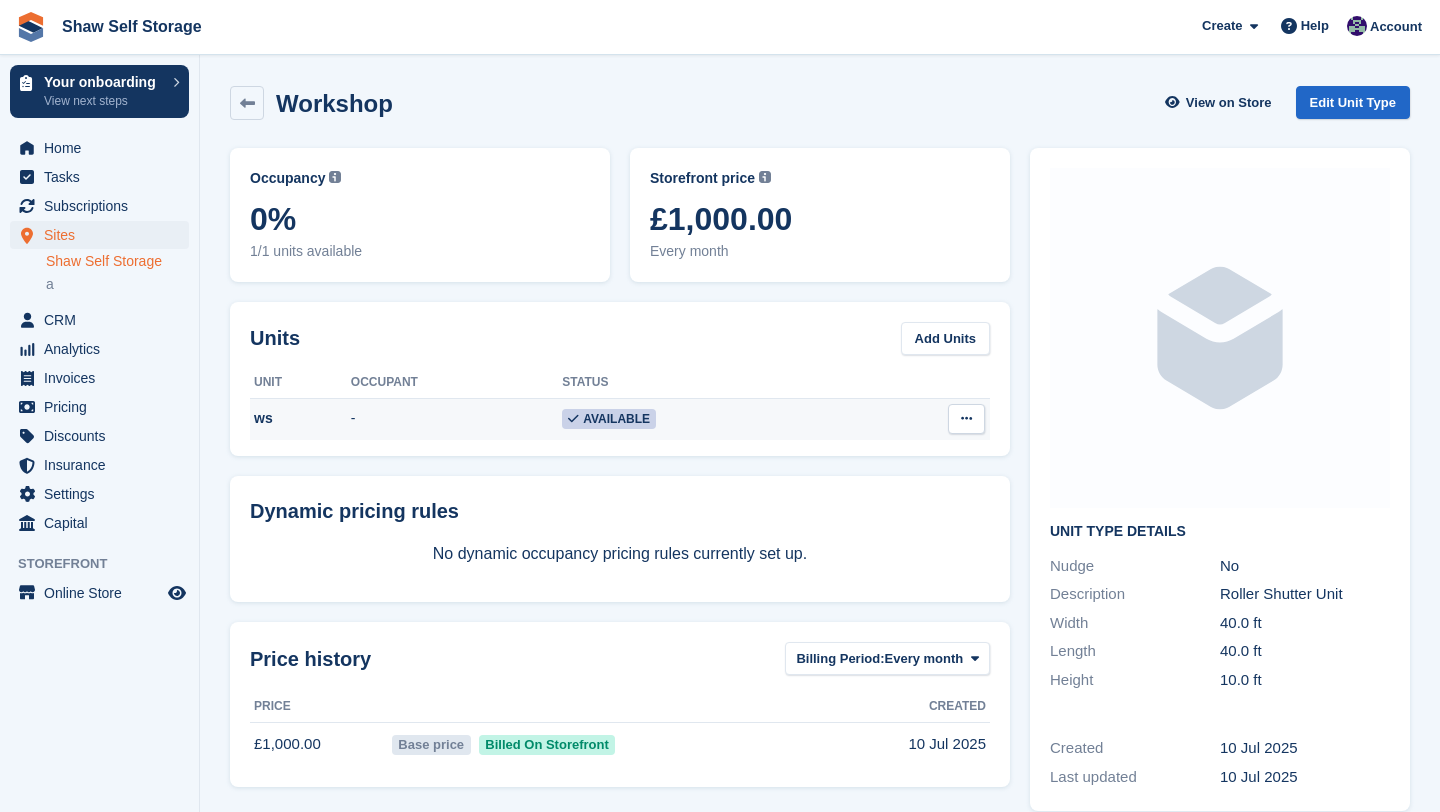 click at bounding box center (966, 419) 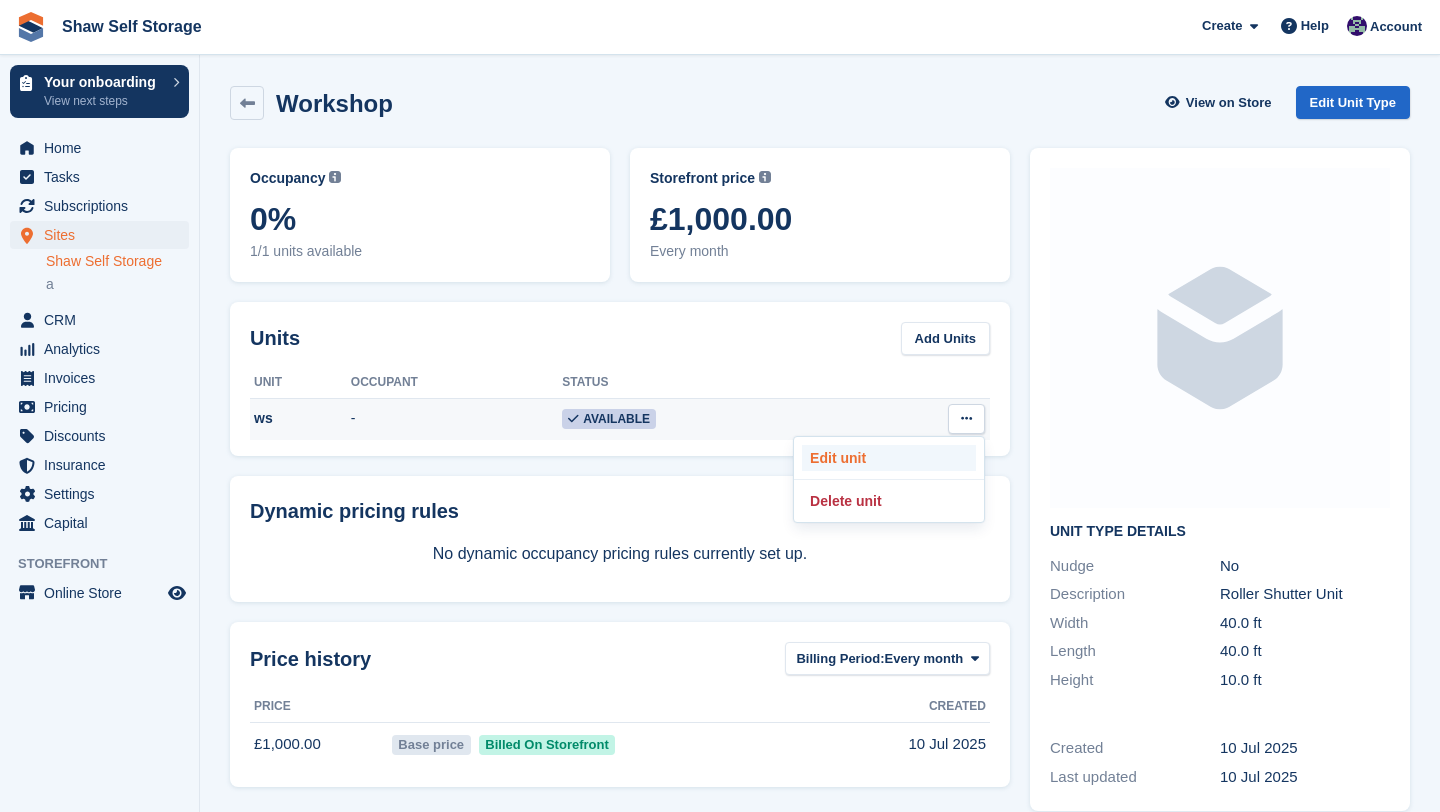 click on "Edit unit" at bounding box center [889, 458] 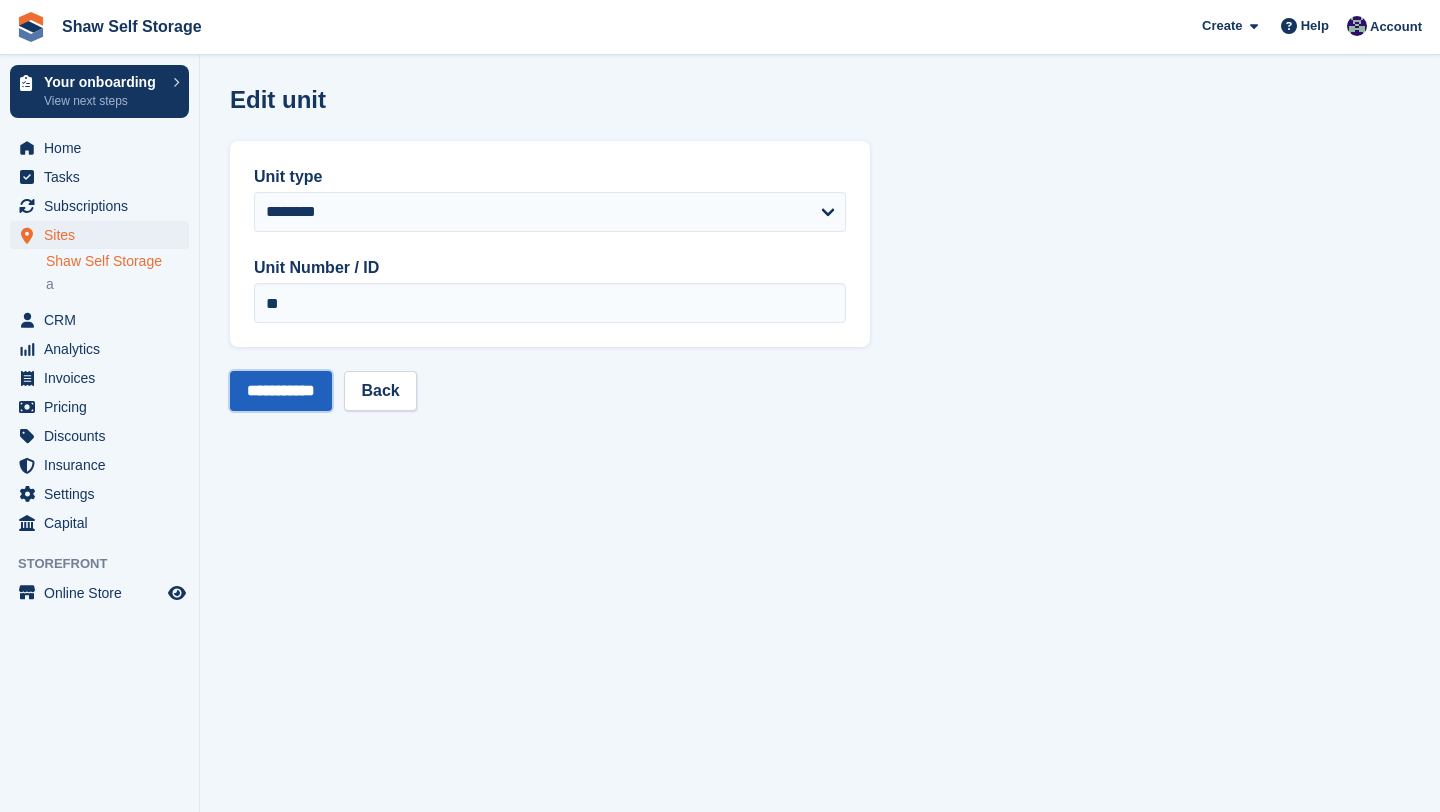 click on "**********" at bounding box center [281, 391] 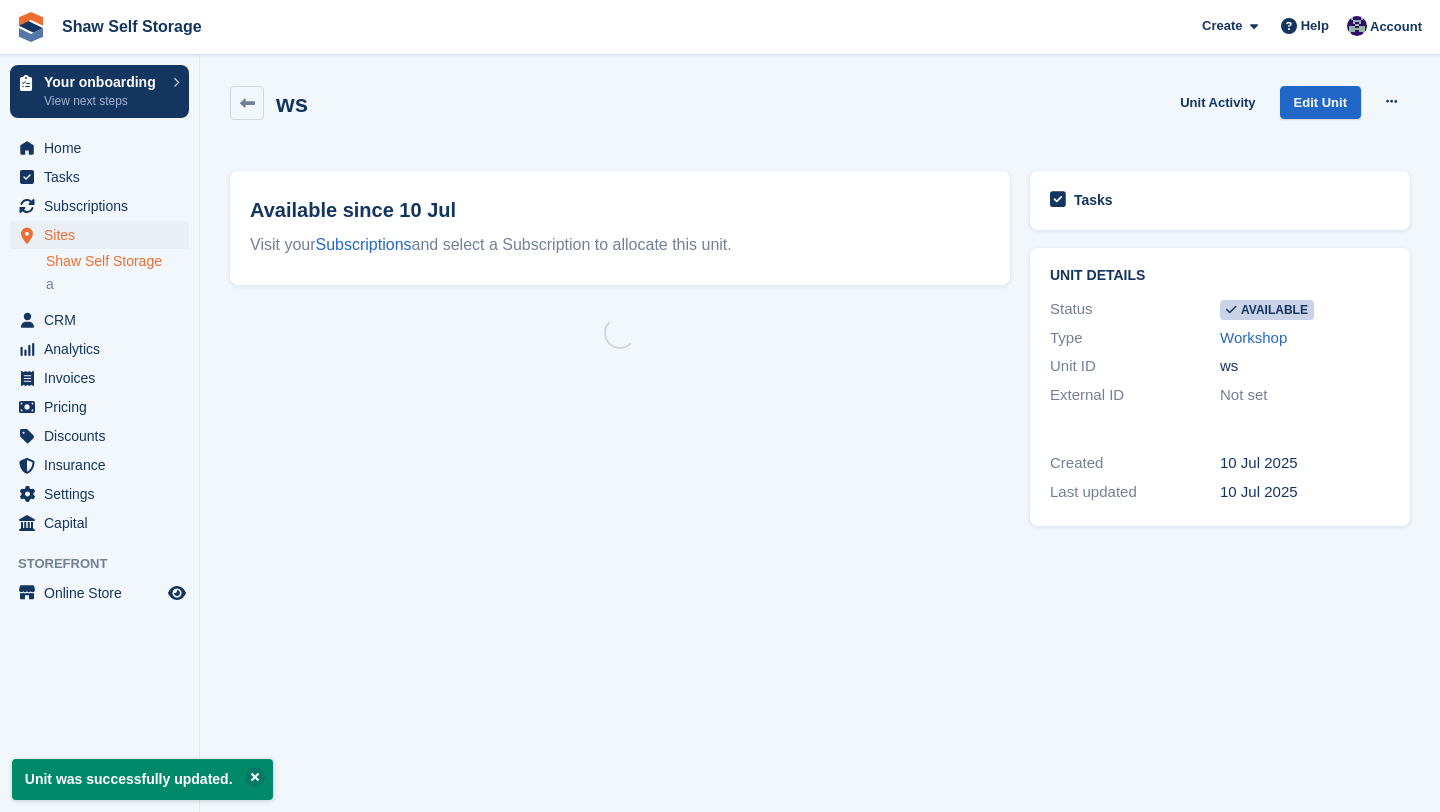 scroll, scrollTop: 0, scrollLeft: 0, axis: both 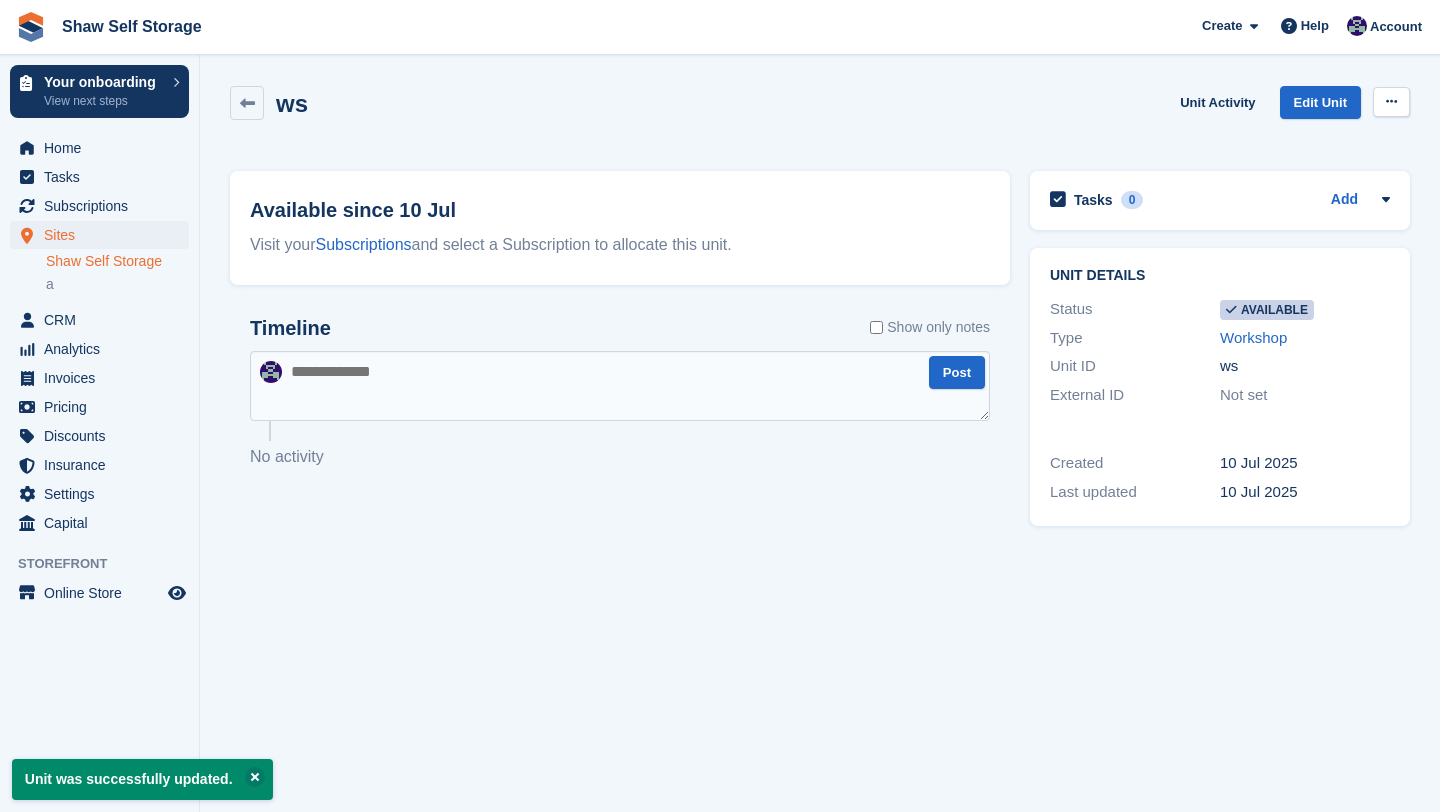 click at bounding box center (1391, 102) 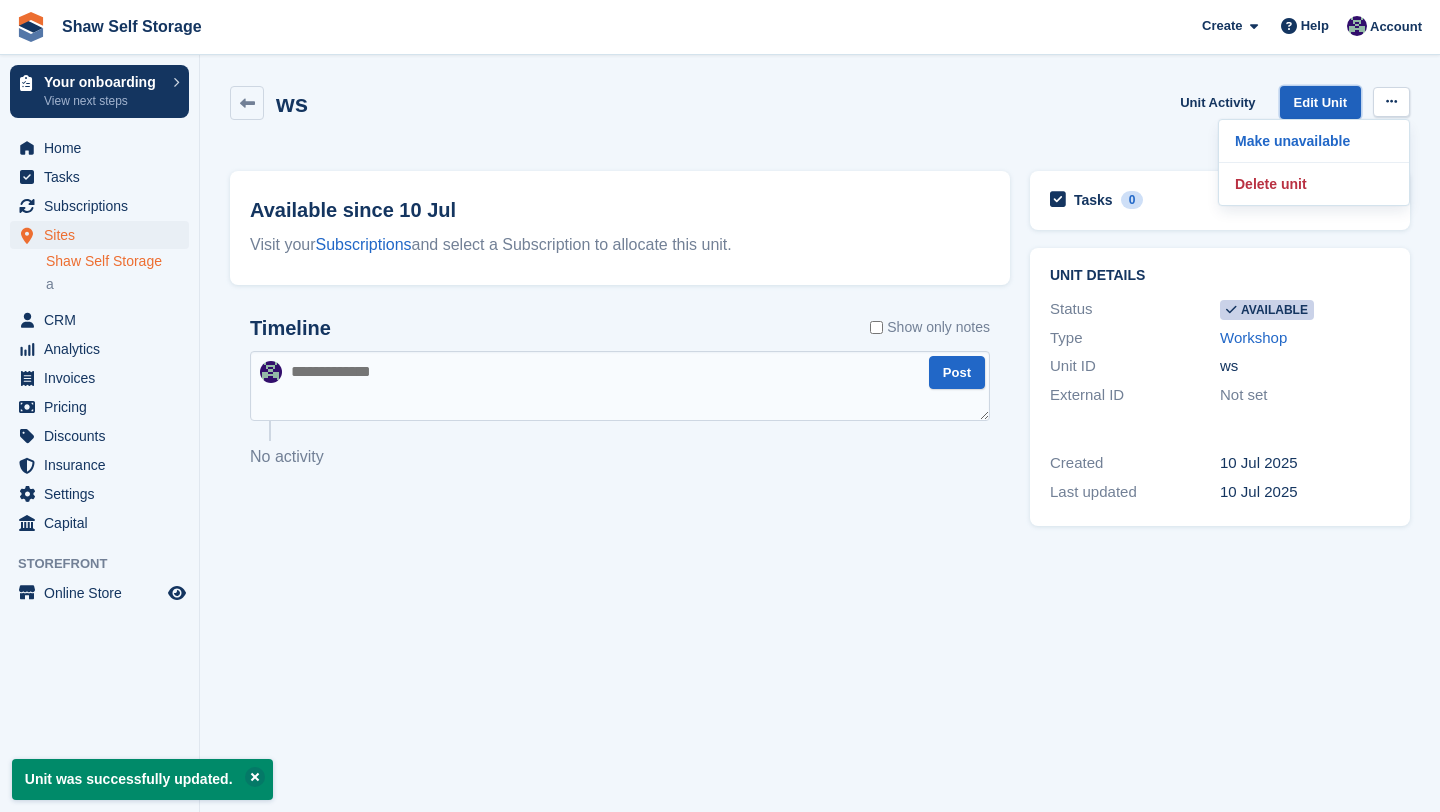 click on "Edit Unit" at bounding box center [1320, 102] 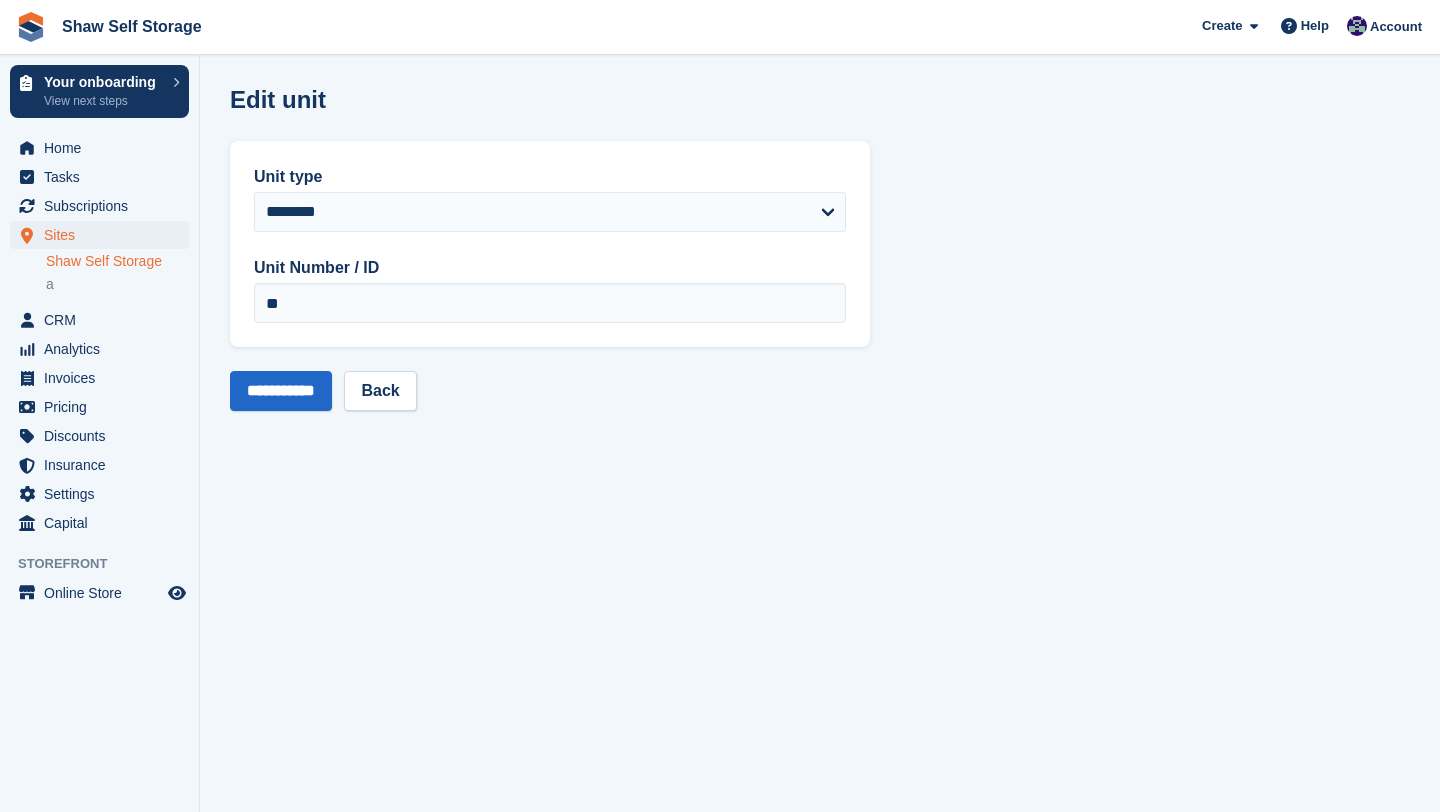 click on "Edit unit" at bounding box center (820, 111) 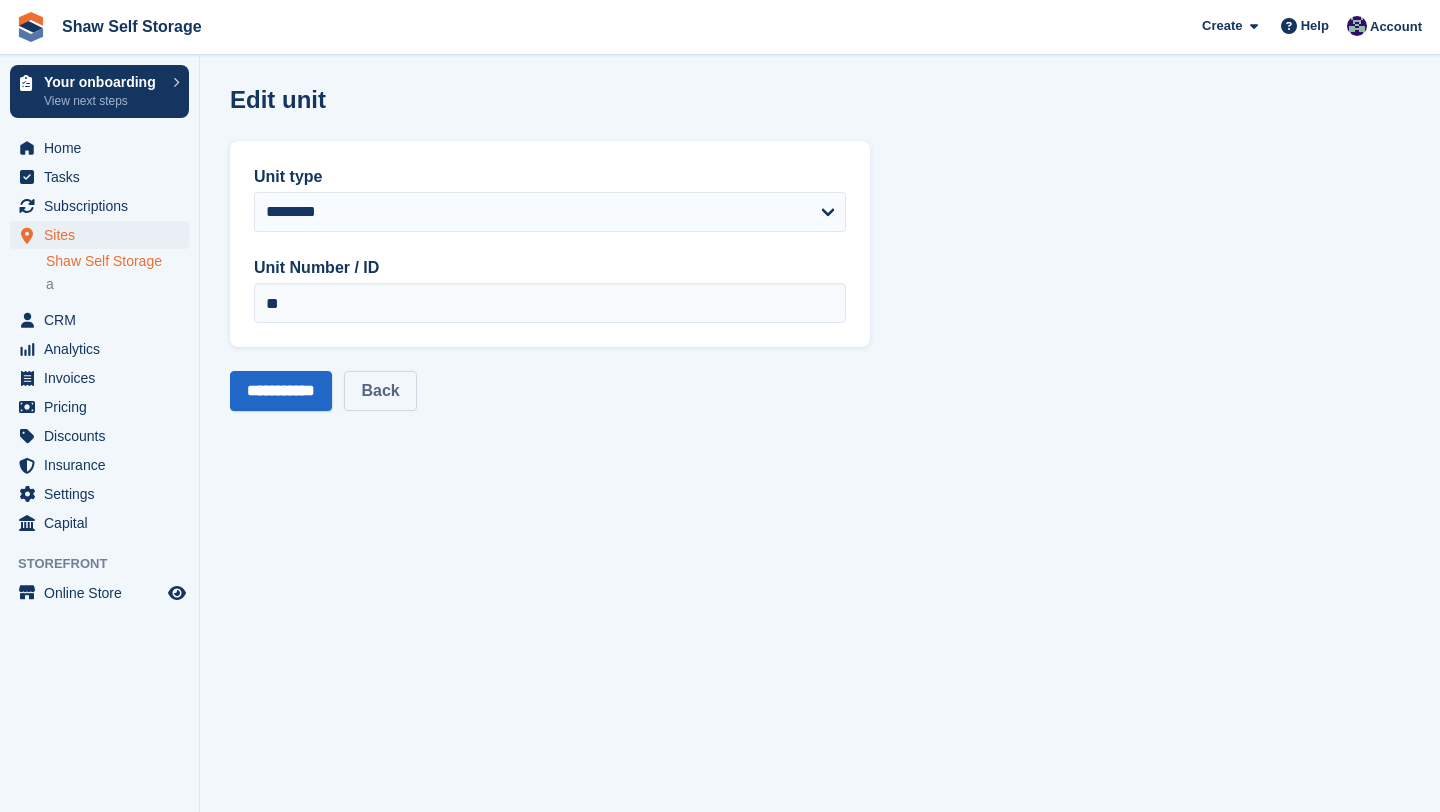 click on "Back" at bounding box center (380, 391) 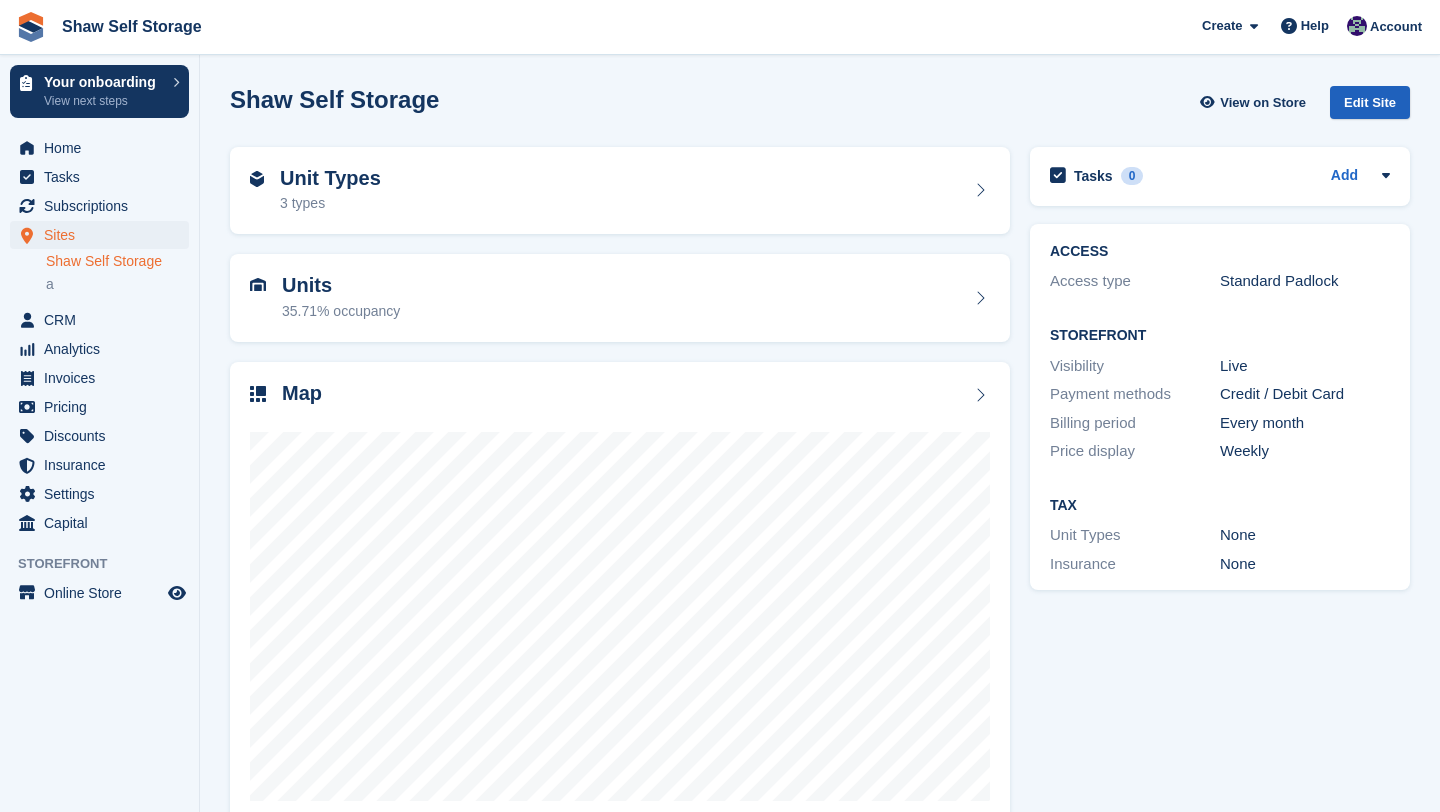 scroll, scrollTop: 0, scrollLeft: 0, axis: both 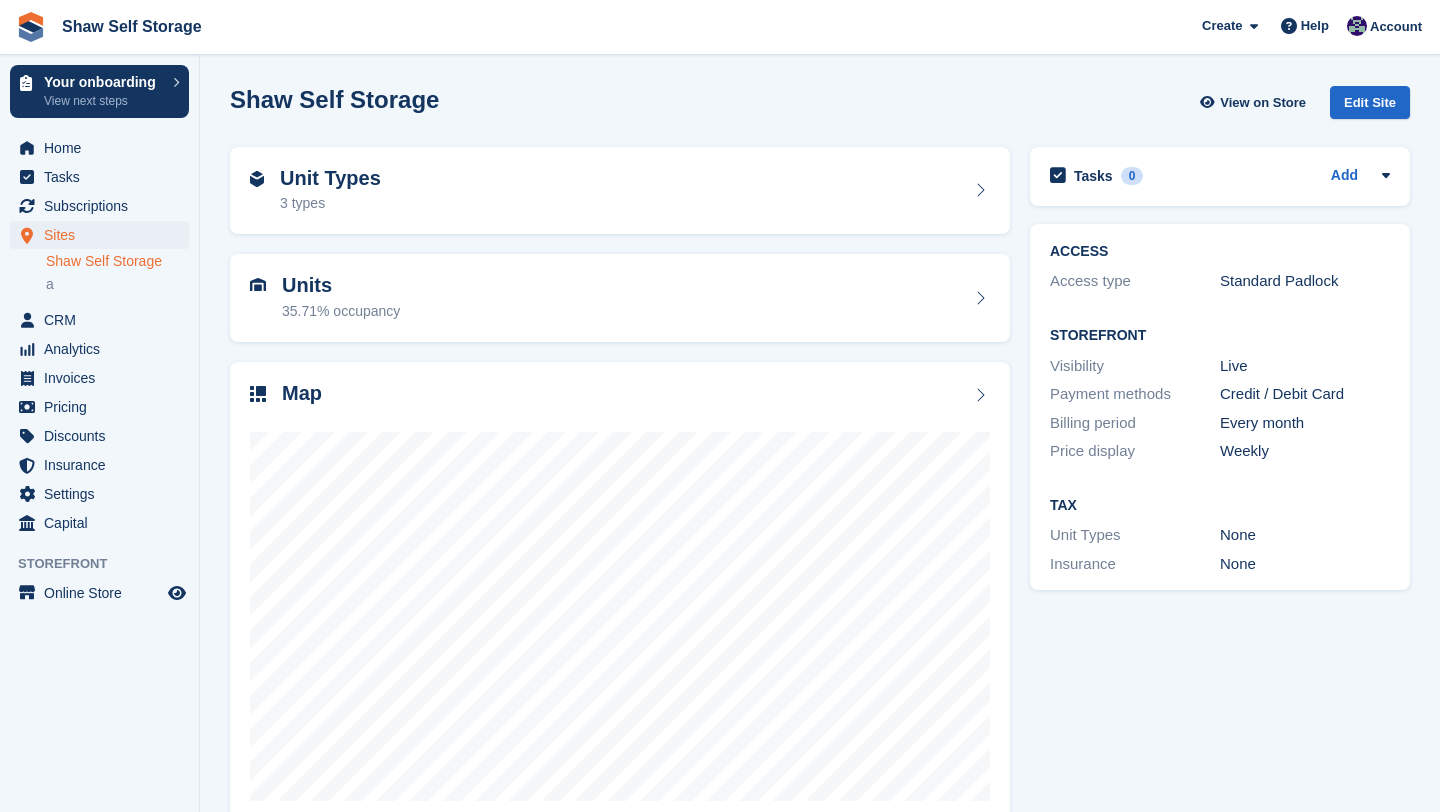 click on "Shaw Self Storage" at bounding box center [117, 261] 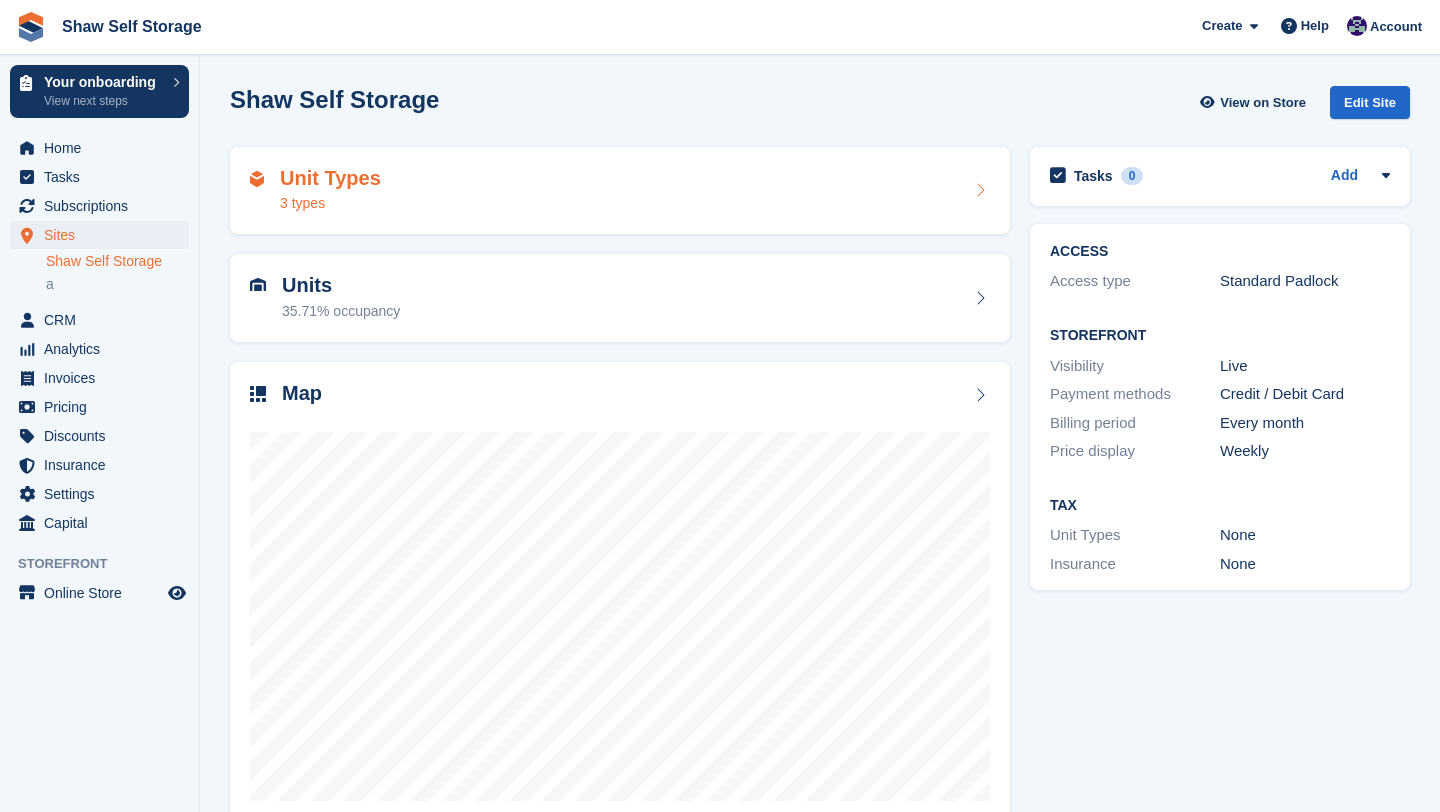 scroll, scrollTop: 0, scrollLeft: 0, axis: both 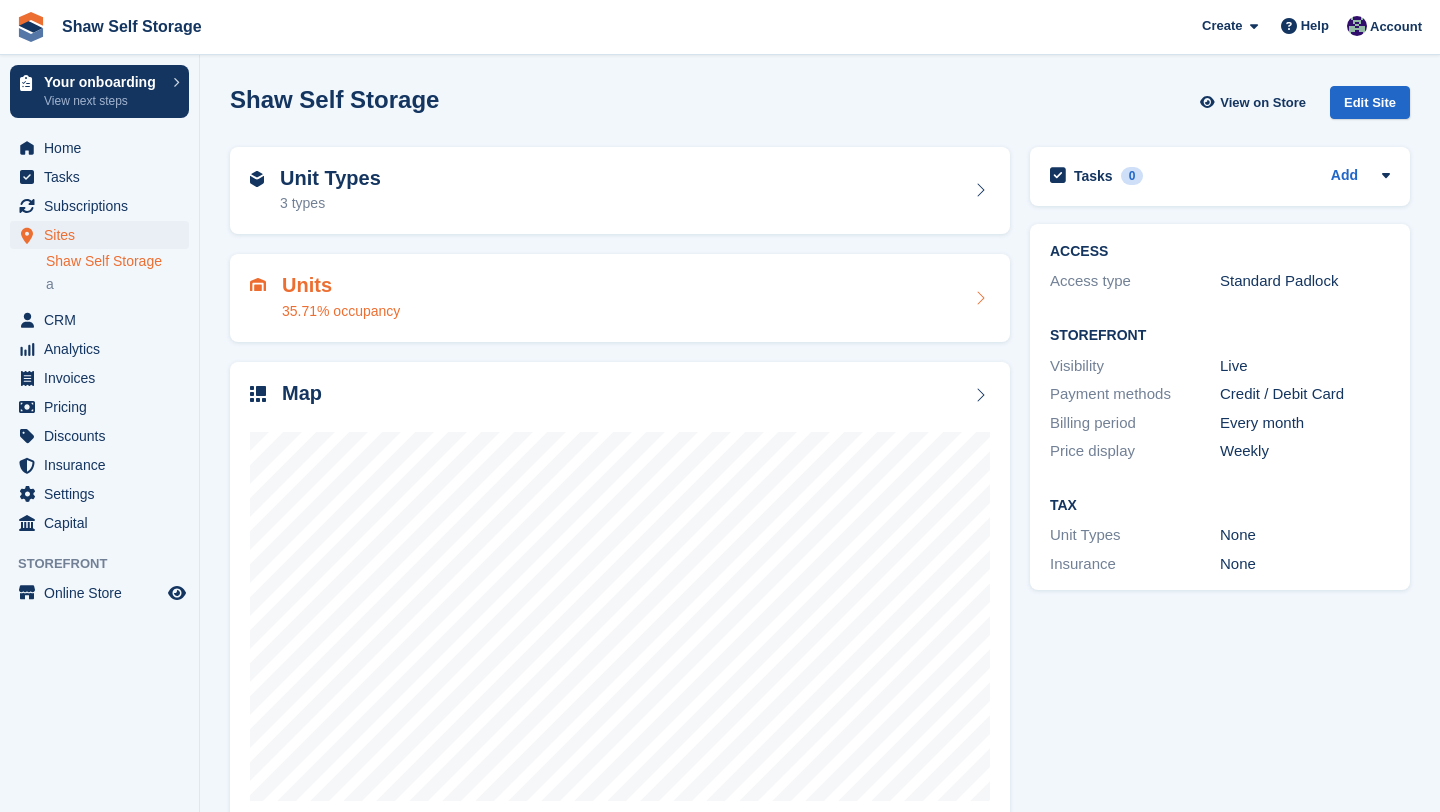 click on "Units
35.71% occupancy" at bounding box center [620, 298] 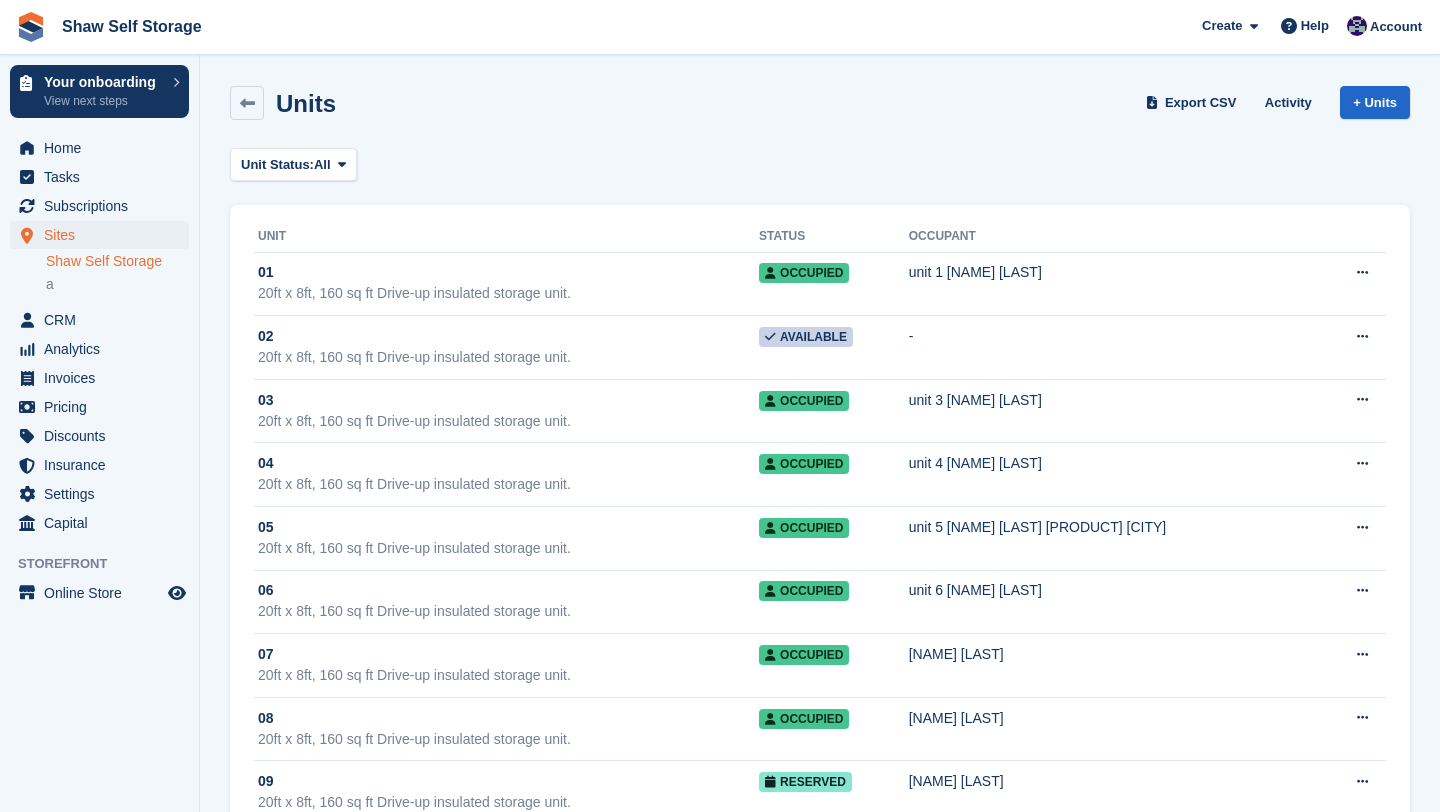 scroll, scrollTop: 0, scrollLeft: 0, axis: both 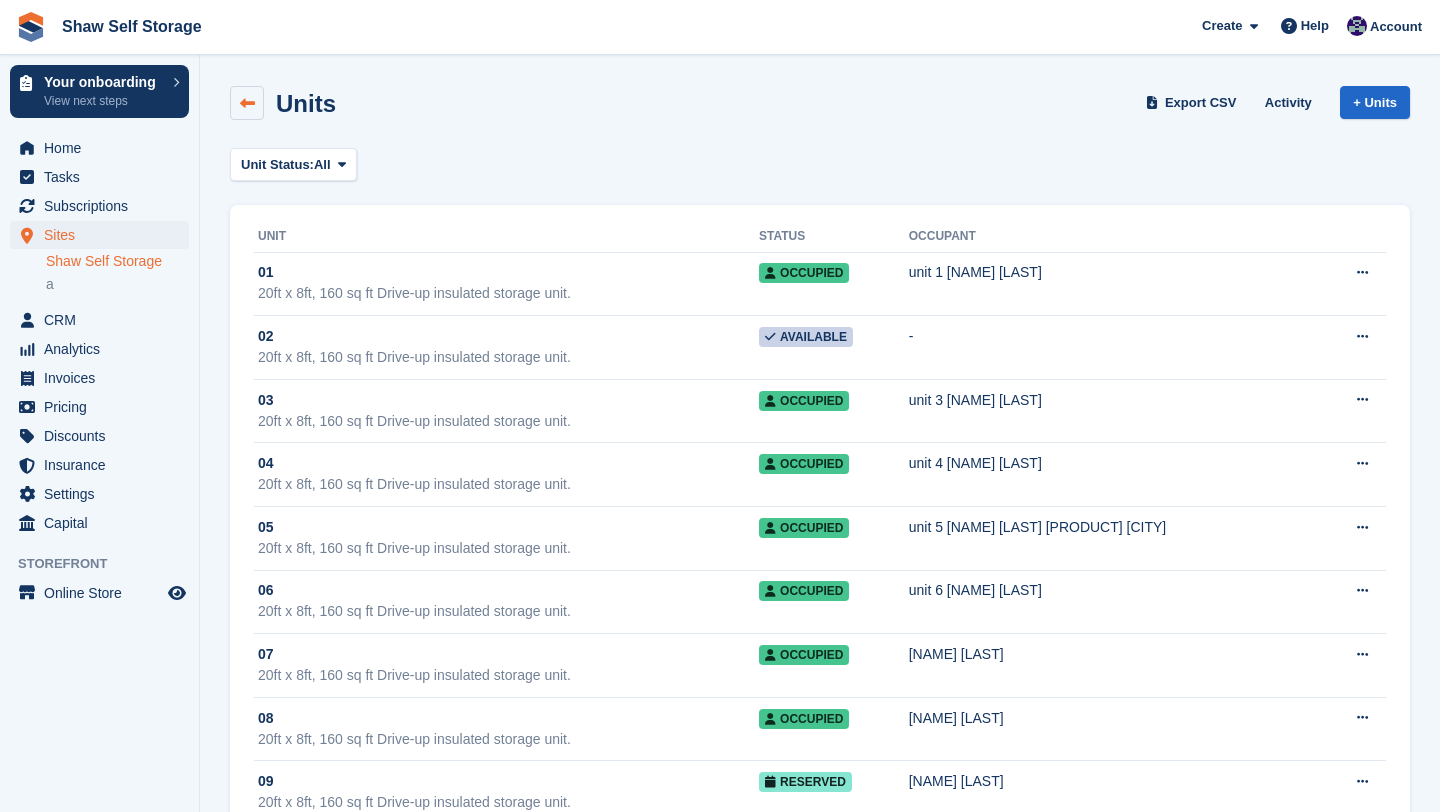 click at bounding box center [247, 103] 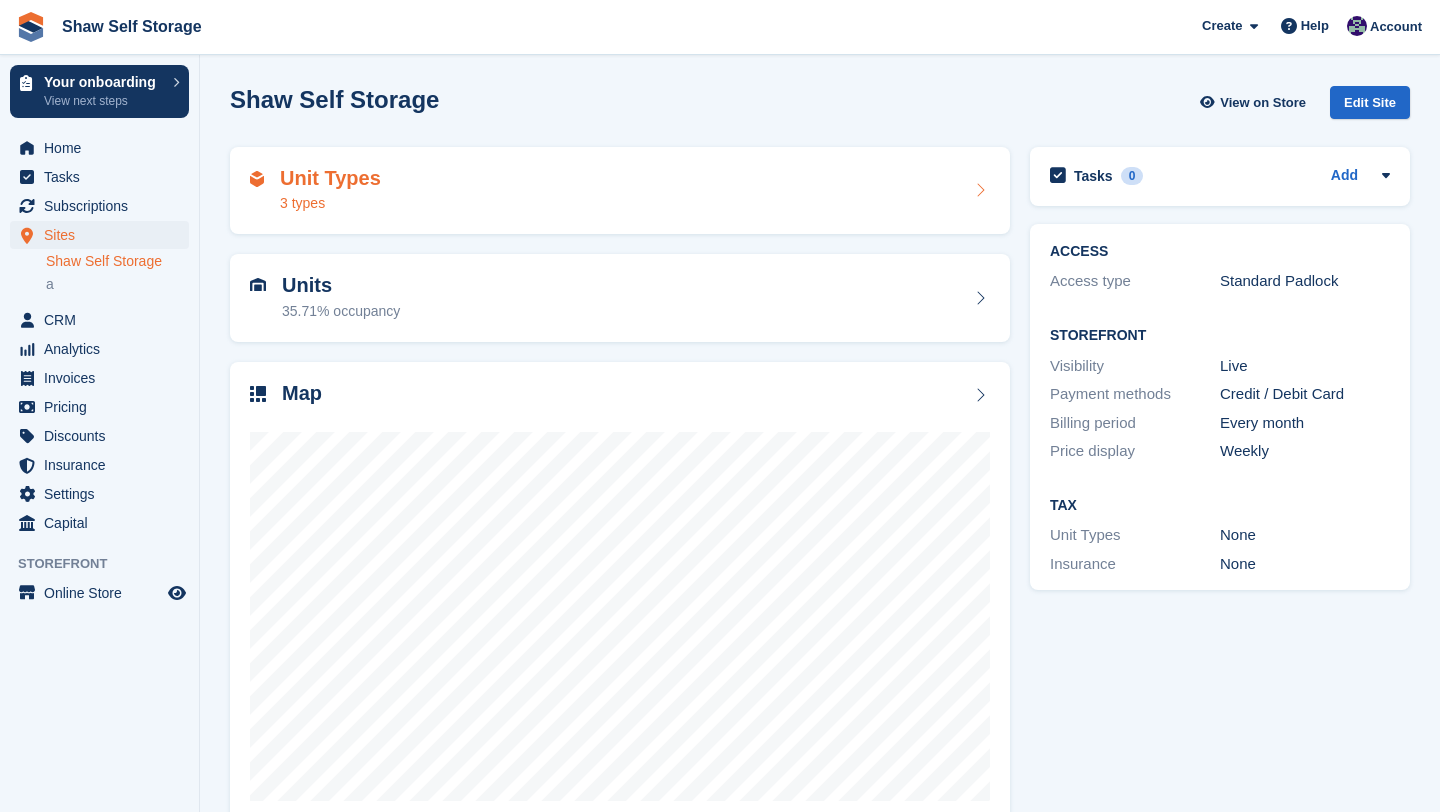 scroll, scrollTop: 0, scrollLeft: 0, axis: both 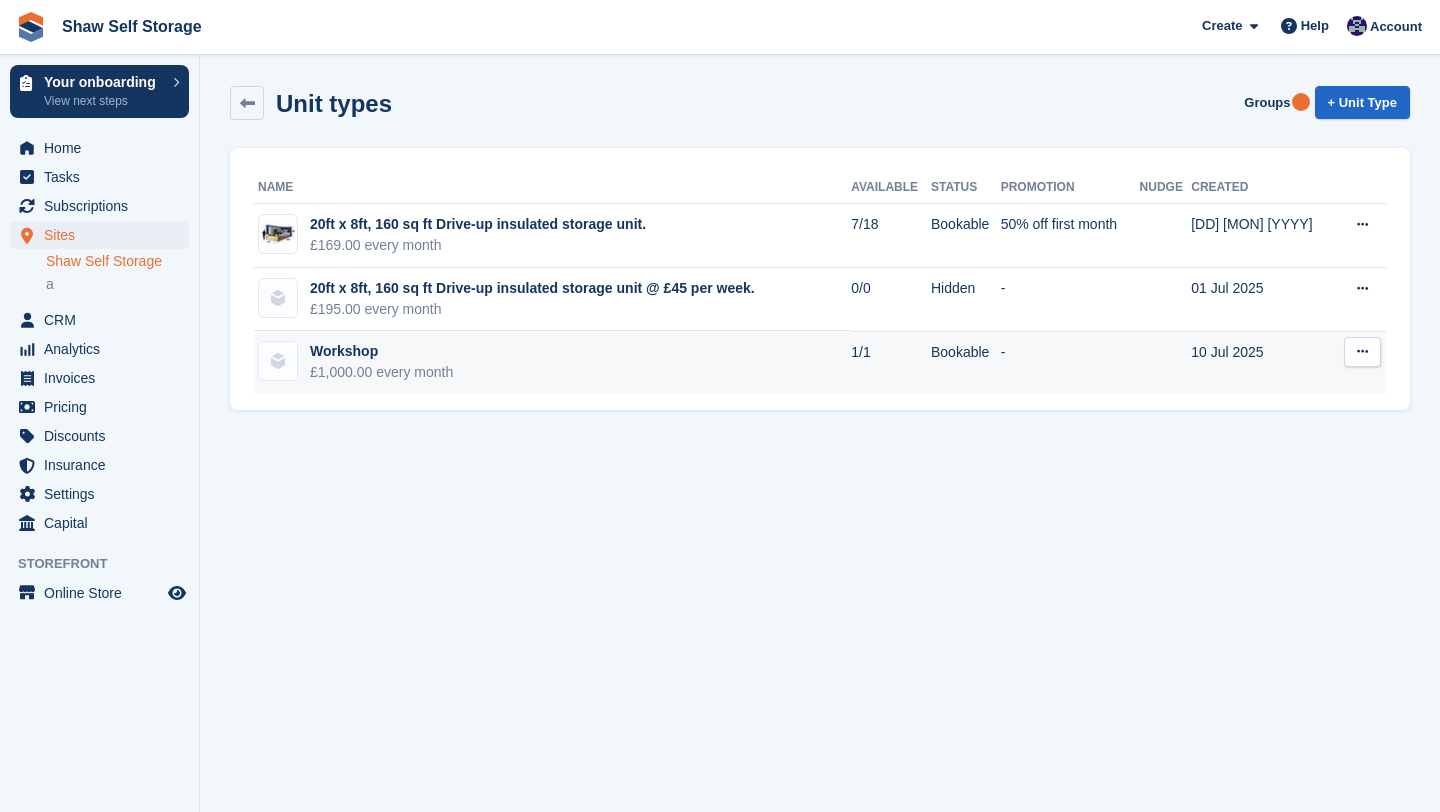 click on "Bookable" at bounding box center (966, 362) 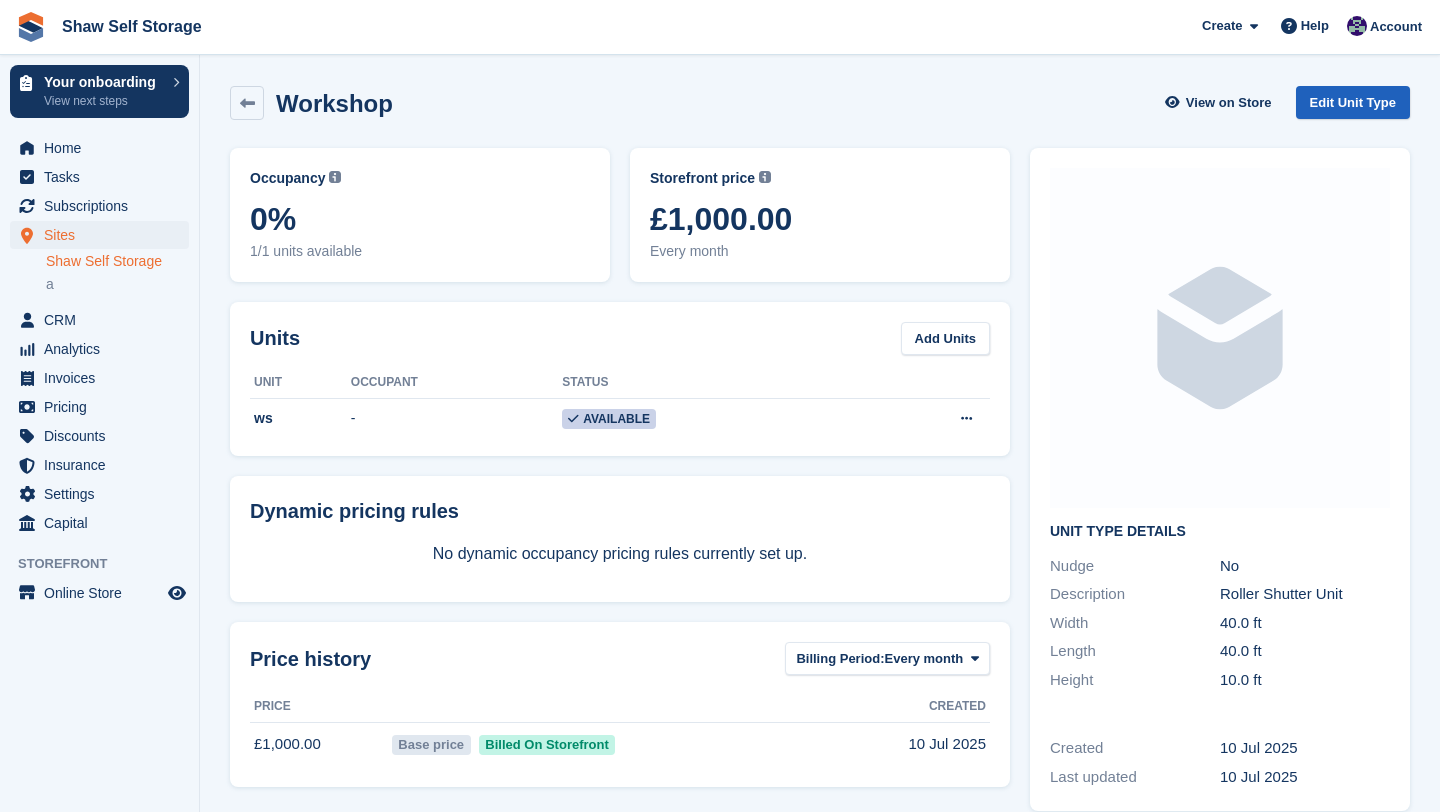 scroll, scrollTop: 0, scrollLeft: 0, axis: both 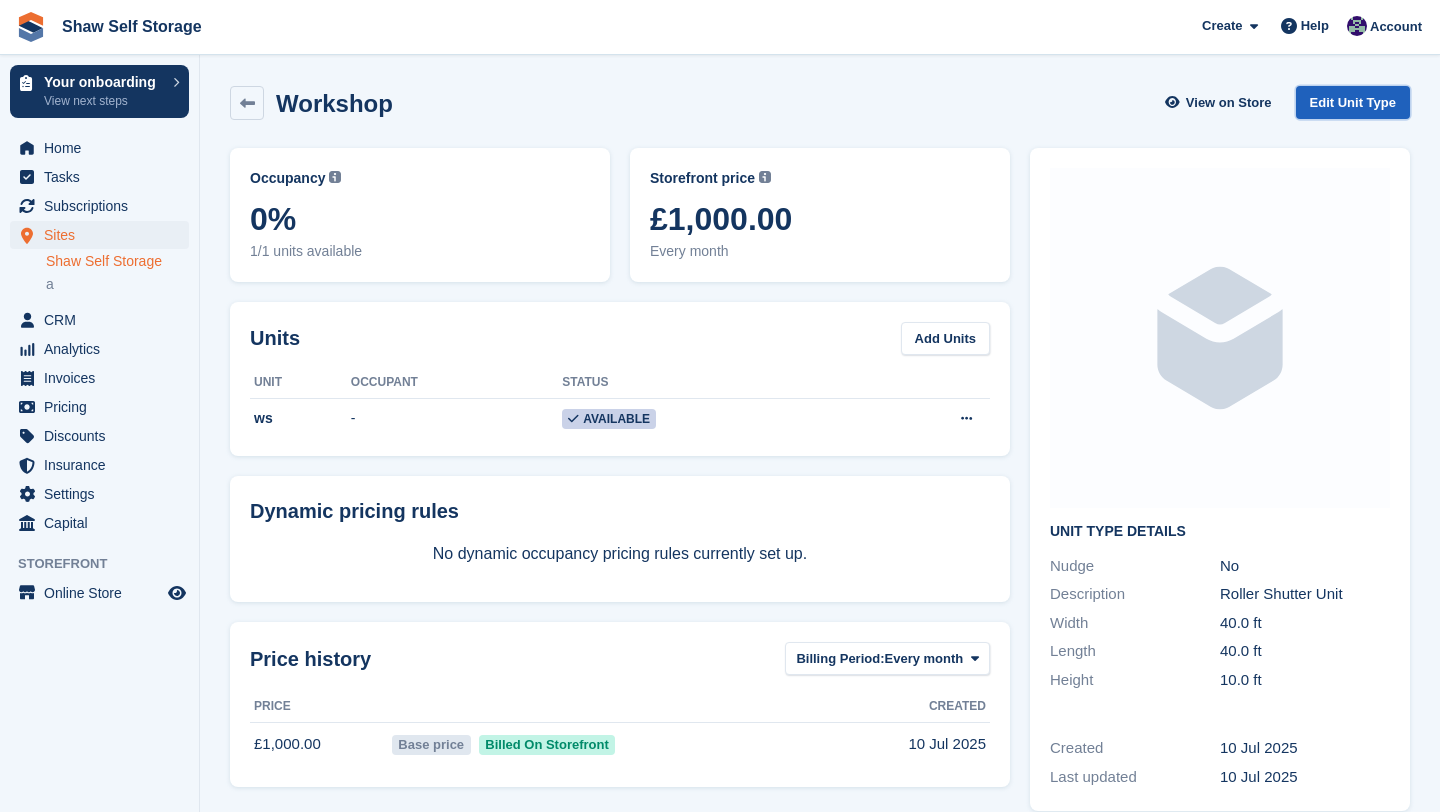 click on "Edit Unit Type" at bounding box center [1353, 102] 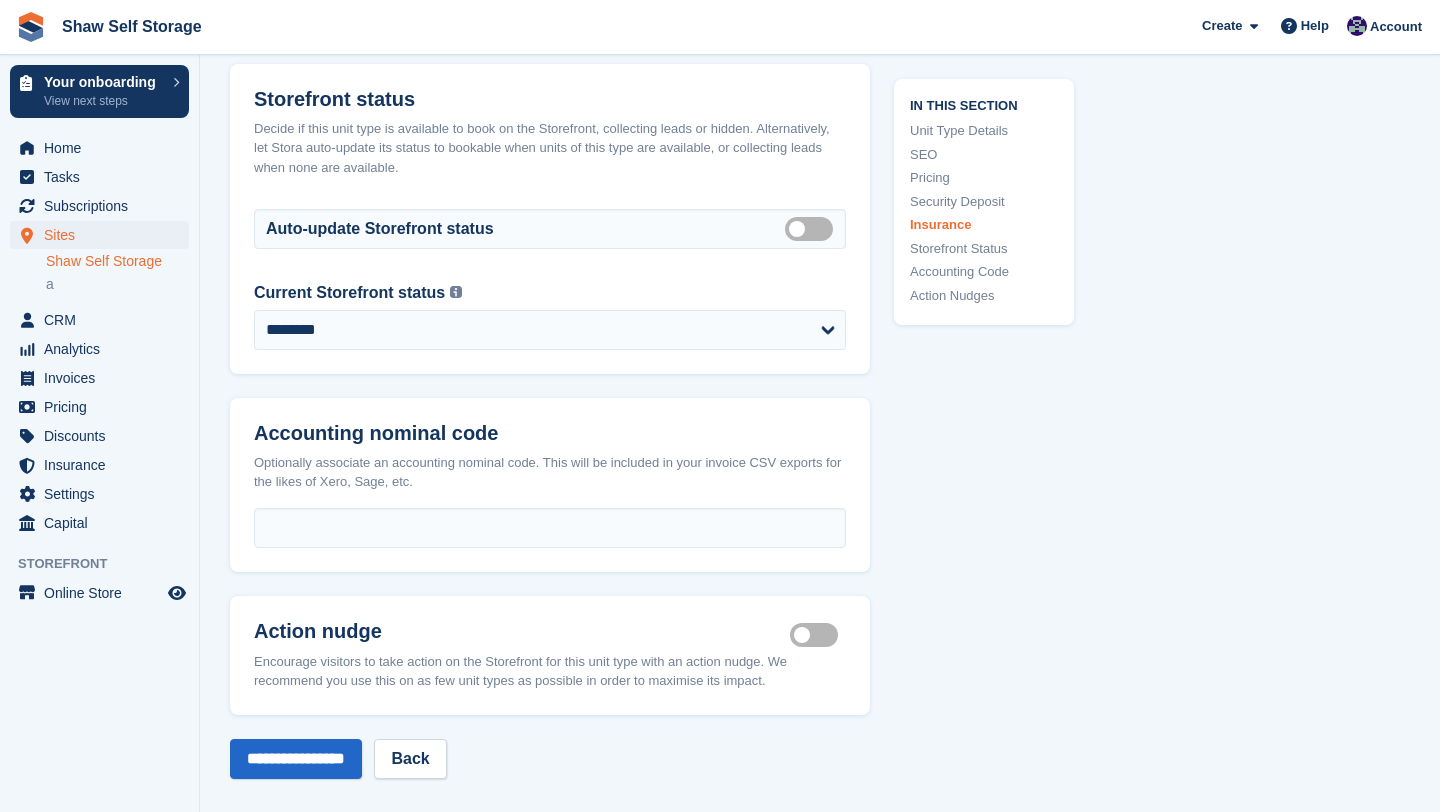 scroll, scrollTop: 2852, scrollLeft: 0, axis: vertical 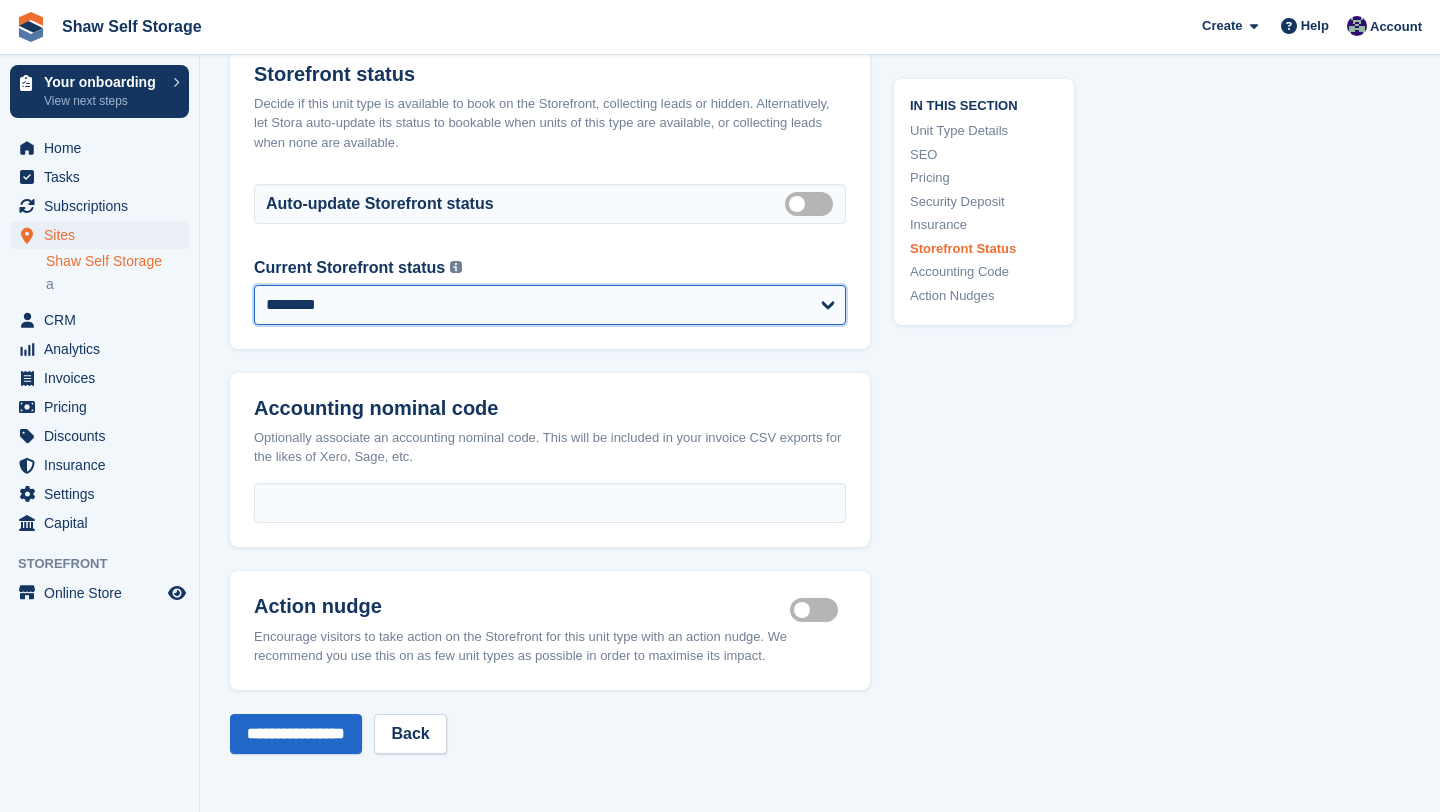 click on "**********" at bounding box center (550, 305) 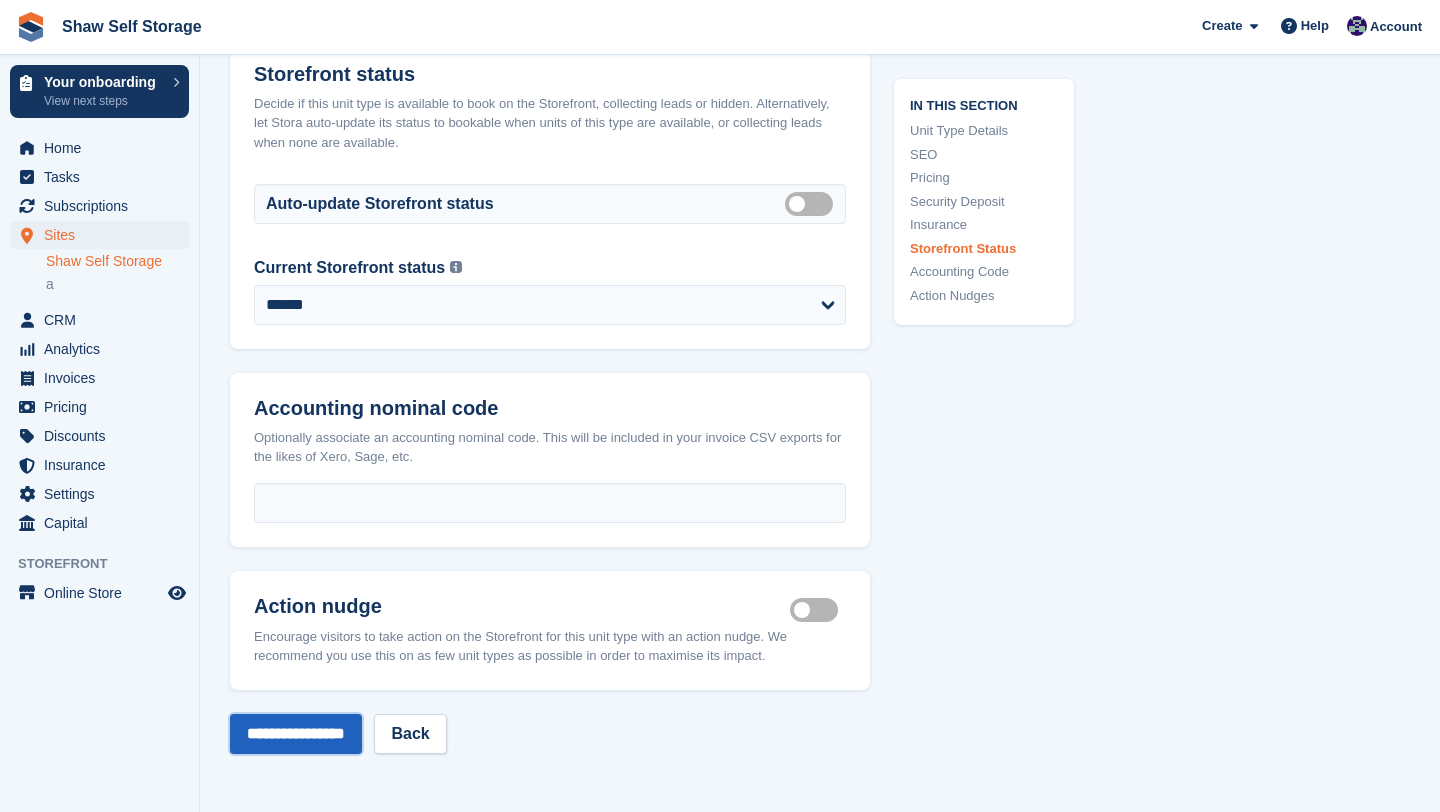 click on "**********" at bounding box center [296, 734] 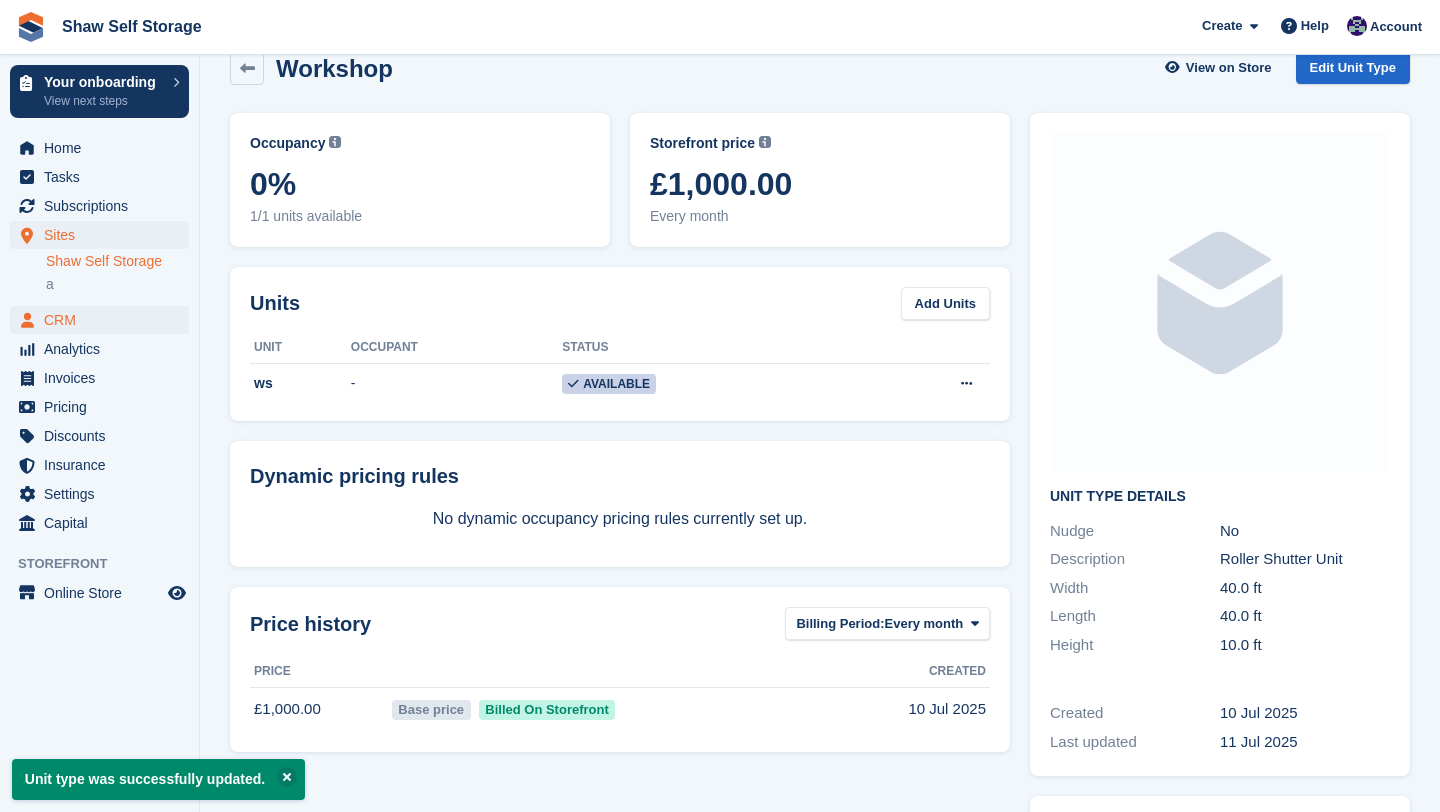scroll, scrollTop: 0, scrollLeft: 0, axis: both 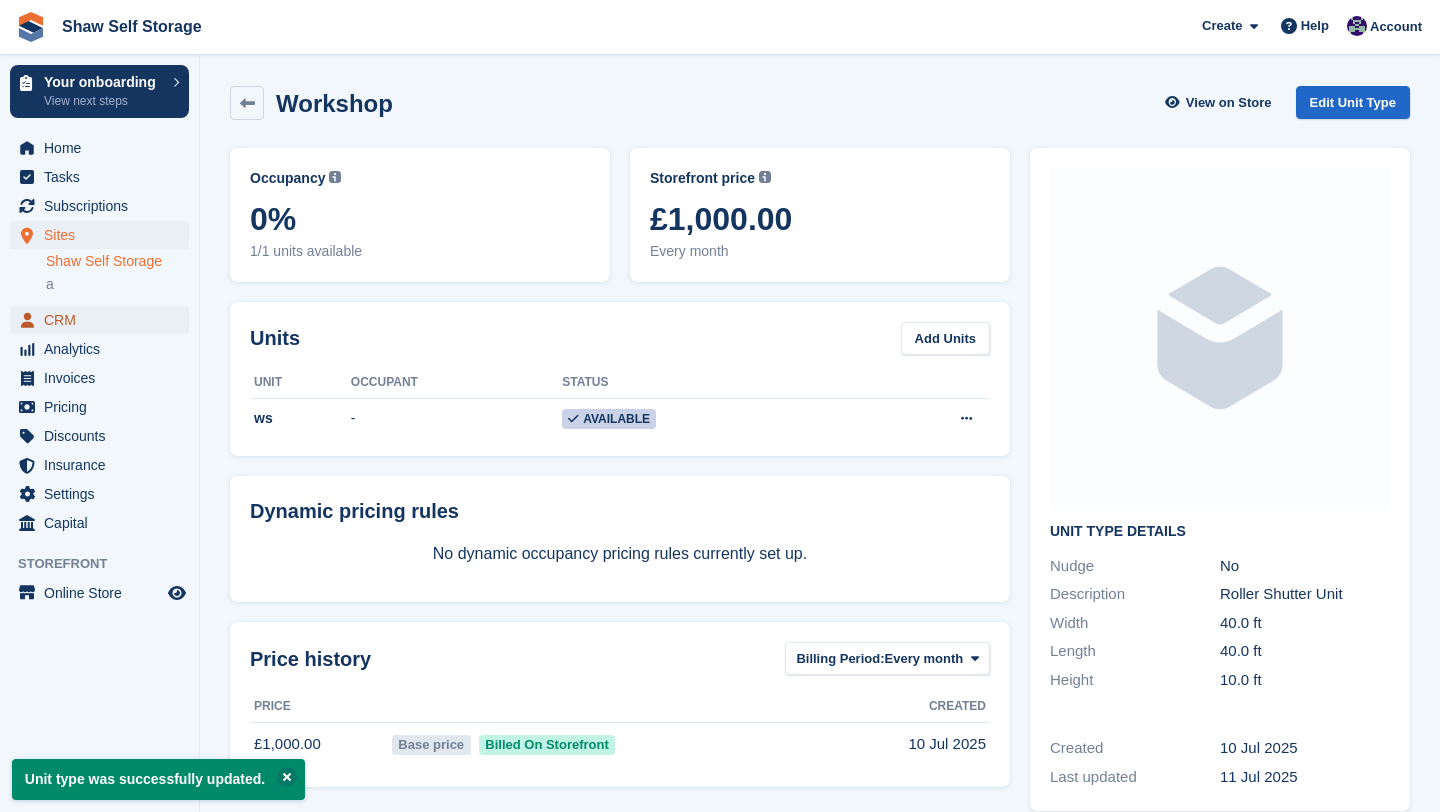 click on "CRM" at bounding box center (104, 320) 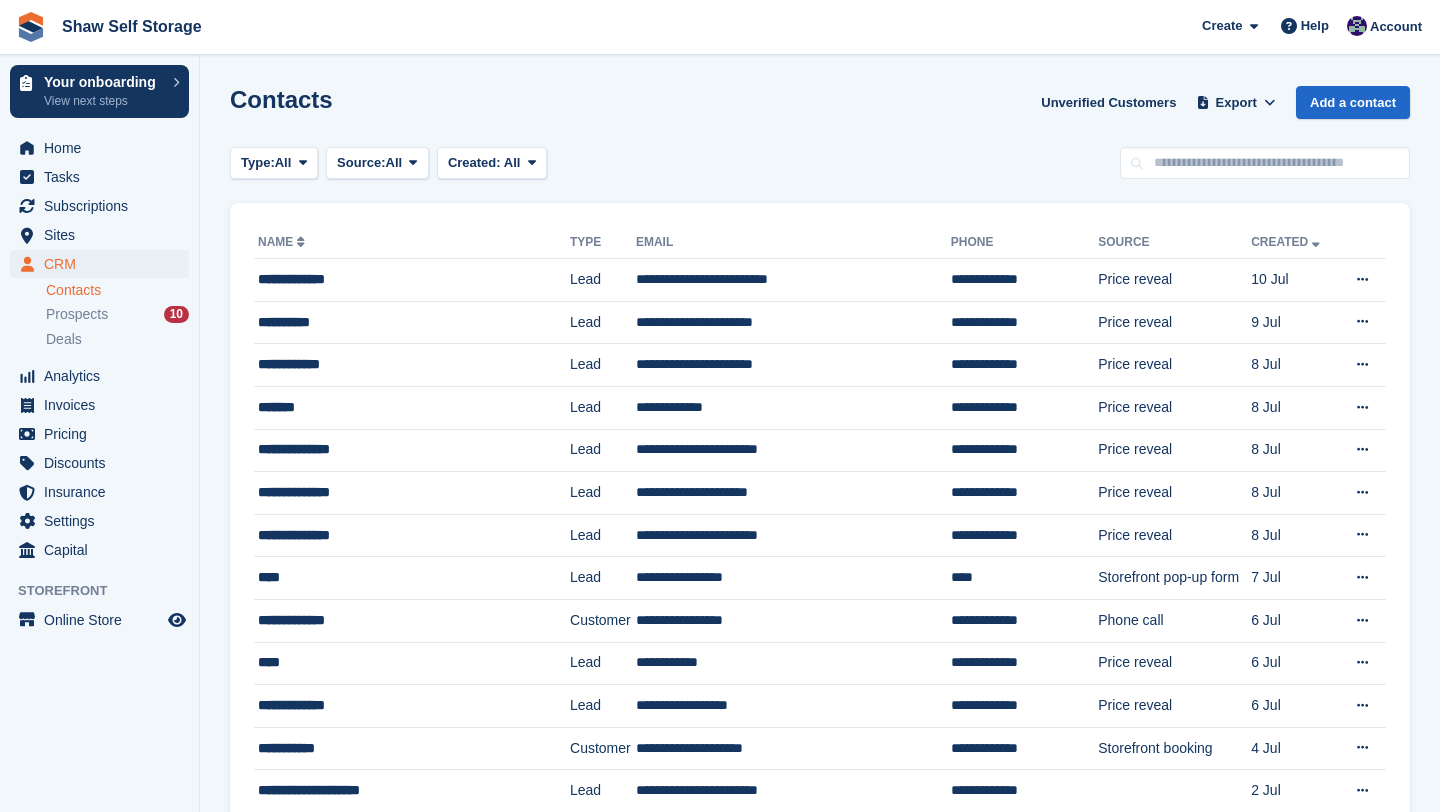 click on "Deals" at bounding box center [122, 339] 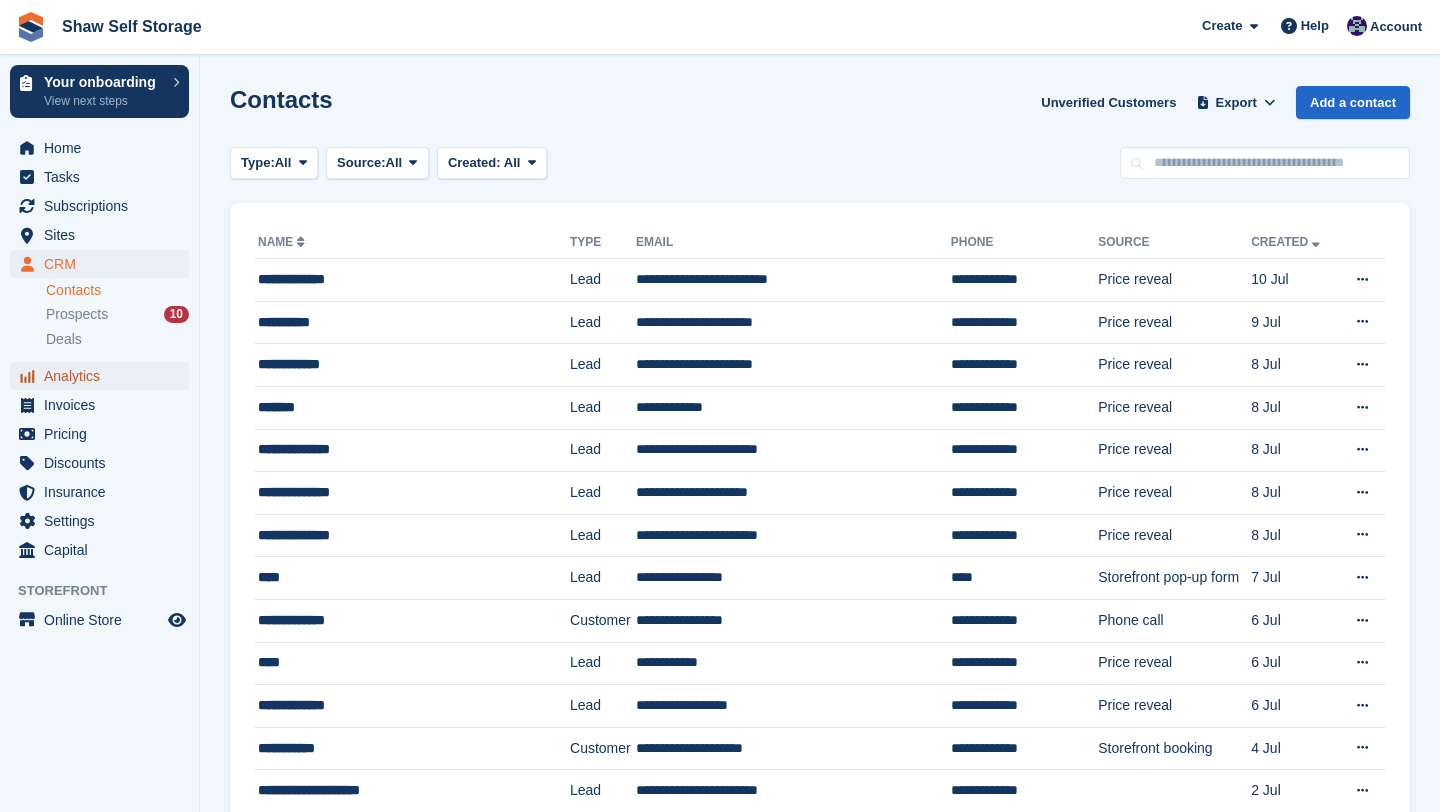 click on "Analytics" at bounding box center [104, 376] 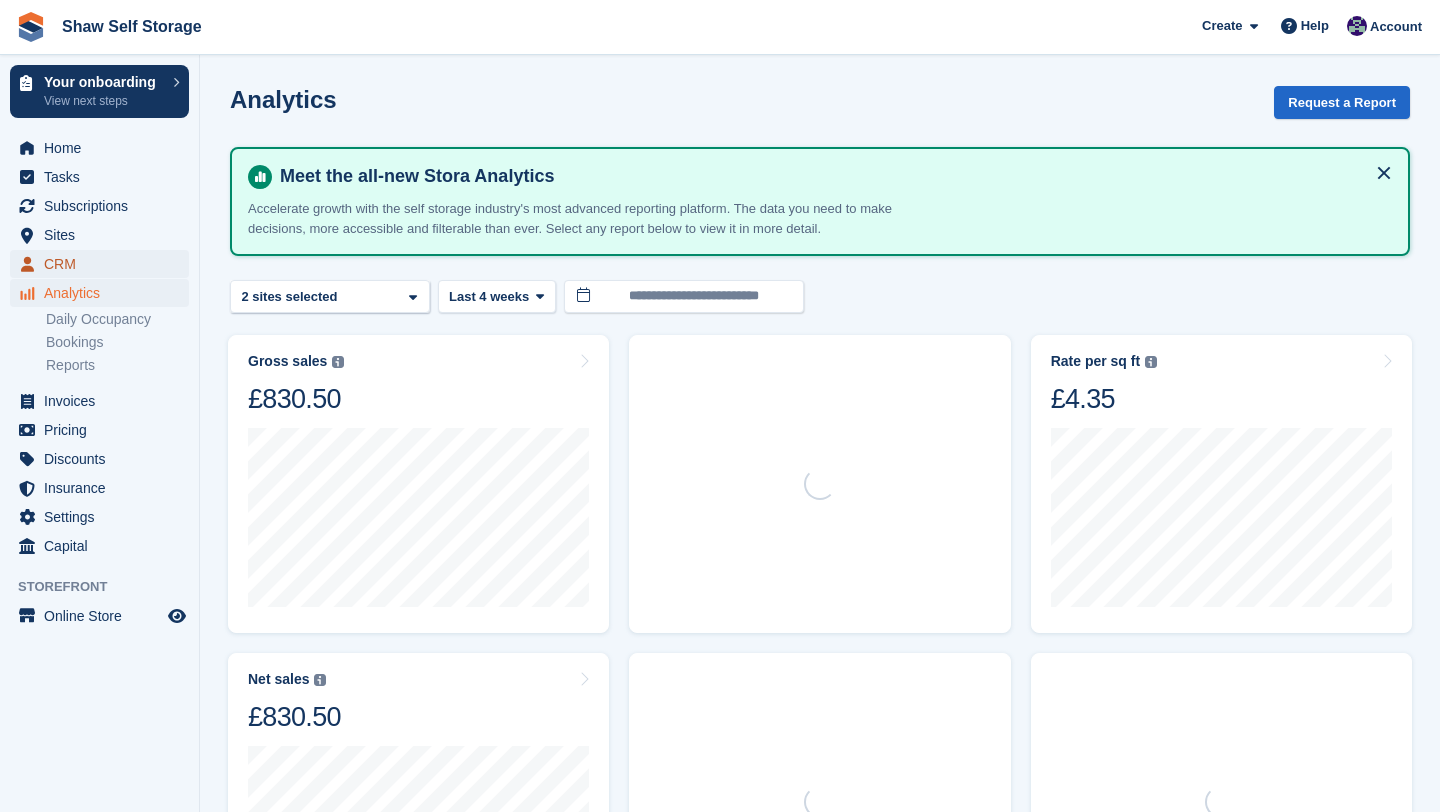 click on "CRM" at bounding box center [104, 264] 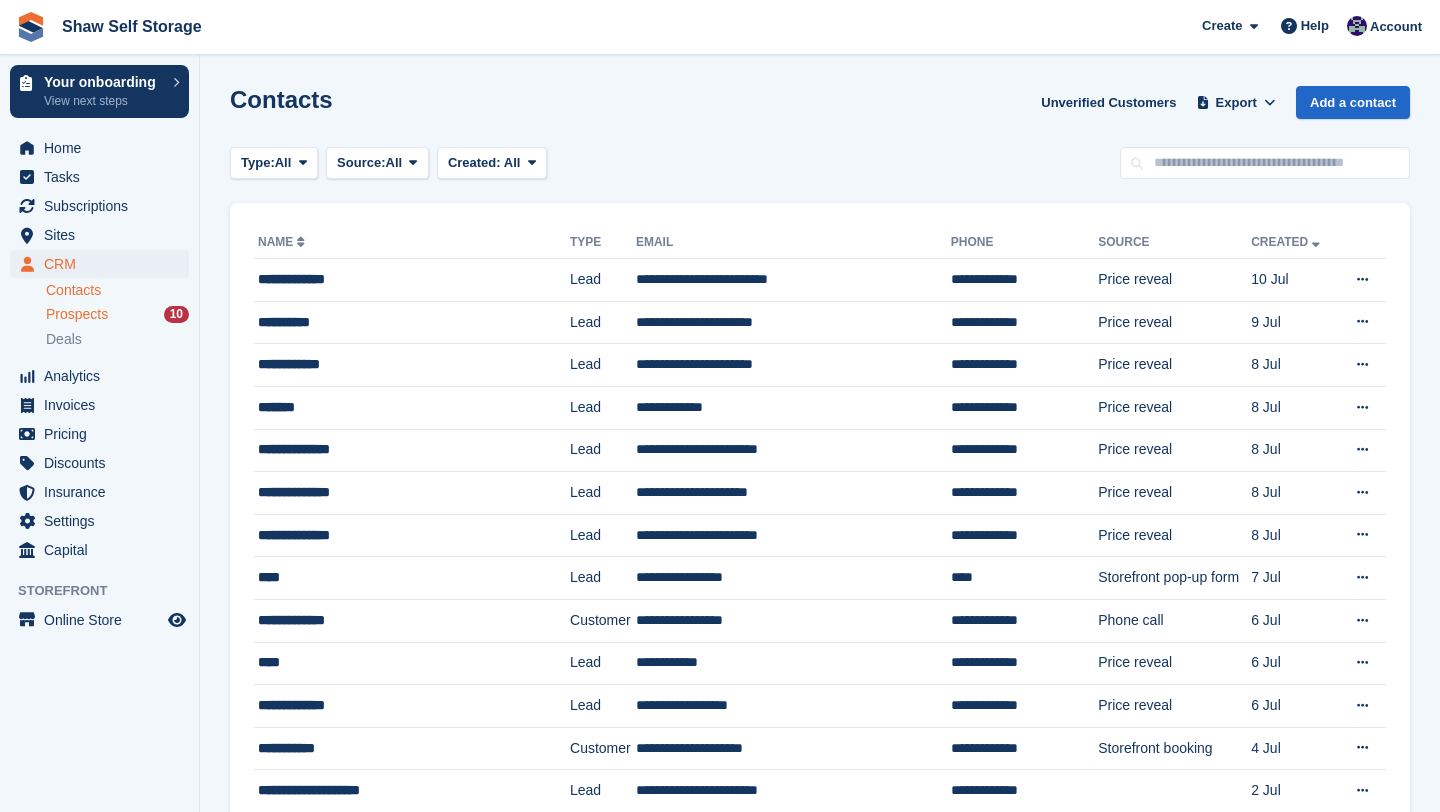 click on "Prospects" at bounding box center [77, 314] 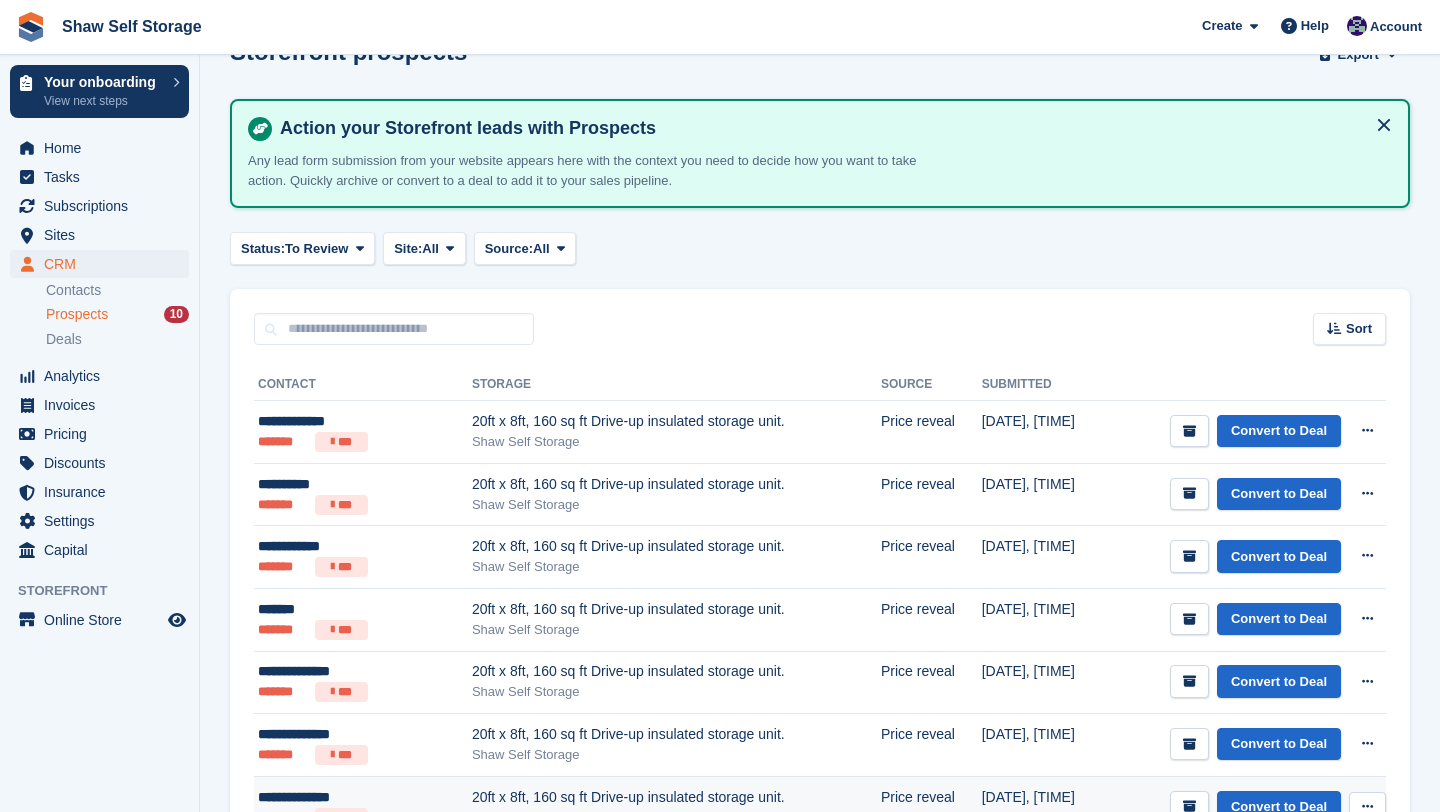 scroll, scrollTop: 34, scrollLeft: 0, axis: vertical 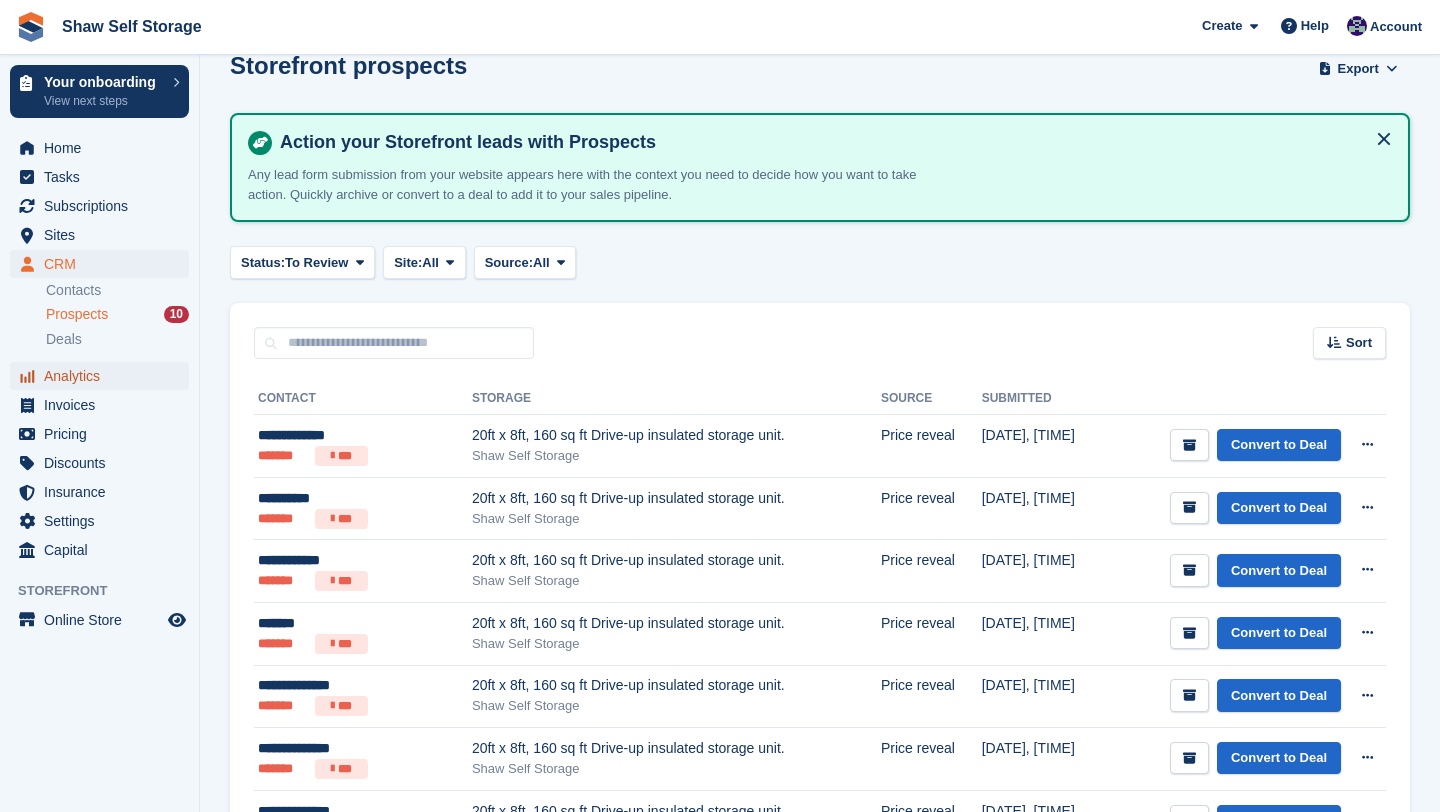 click on "Analytics" at bounding box center [104, 376] 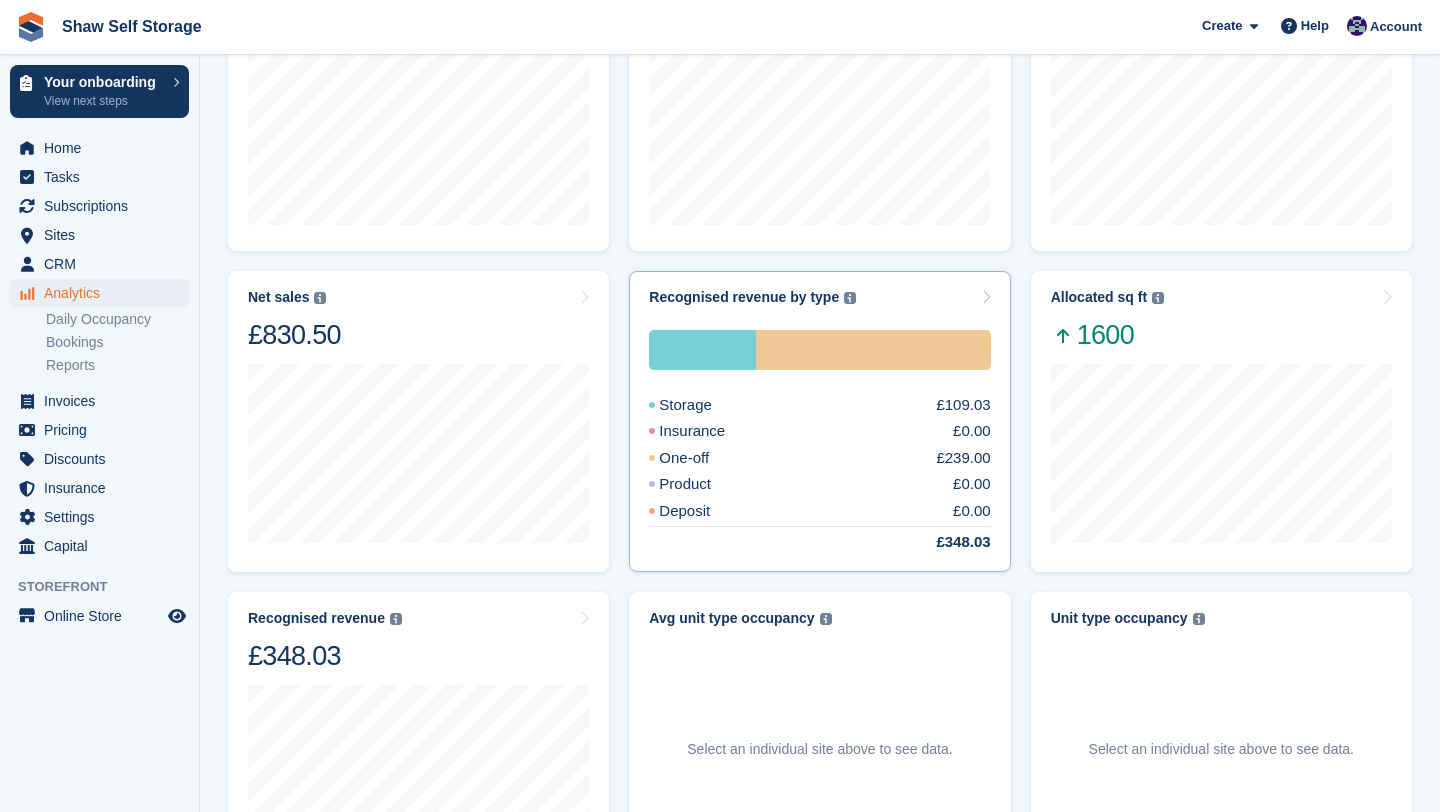 scroll, scrollTop: 0, scrollLeft: 0, axis: both 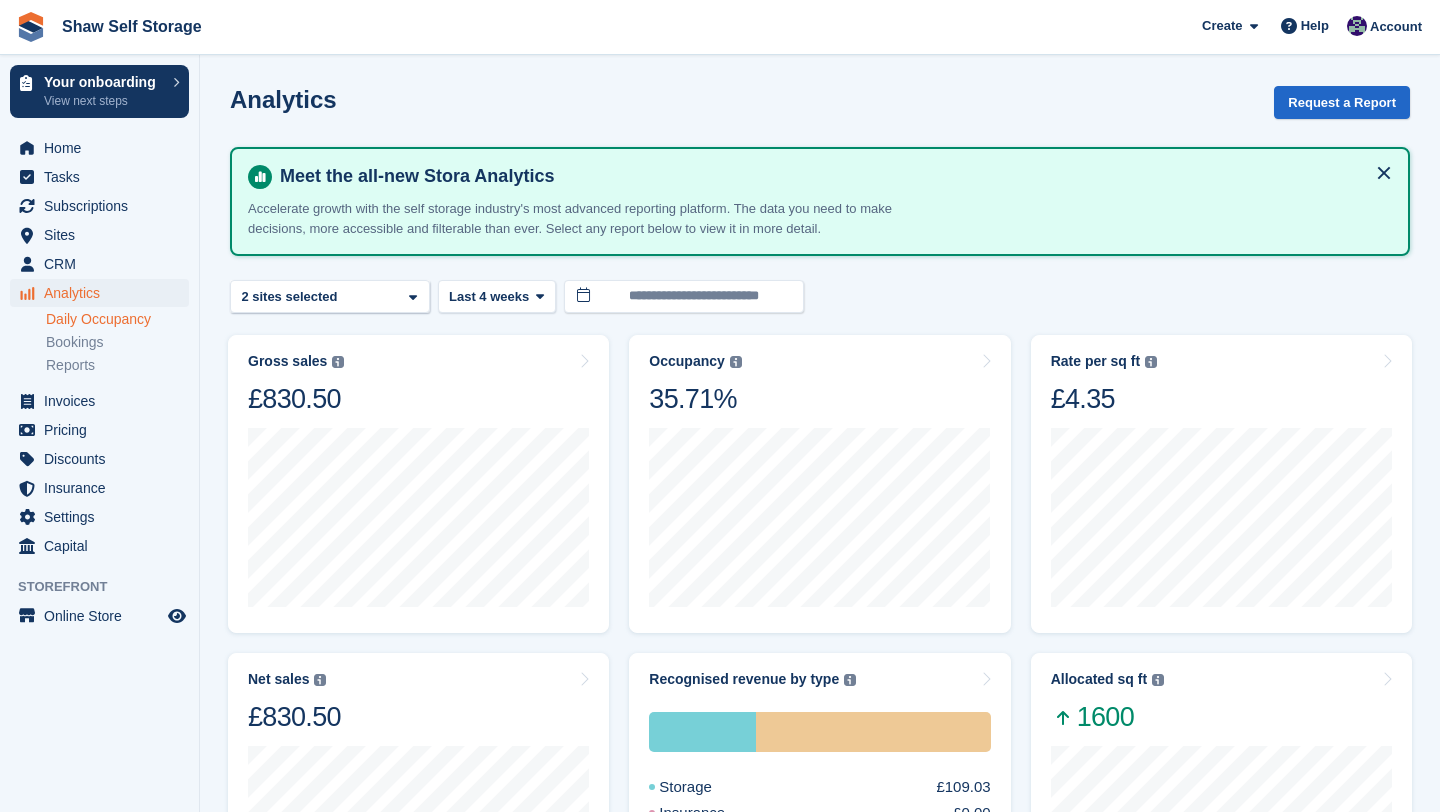 click on "Daily Occupancy" at bounding box center [117, 319] 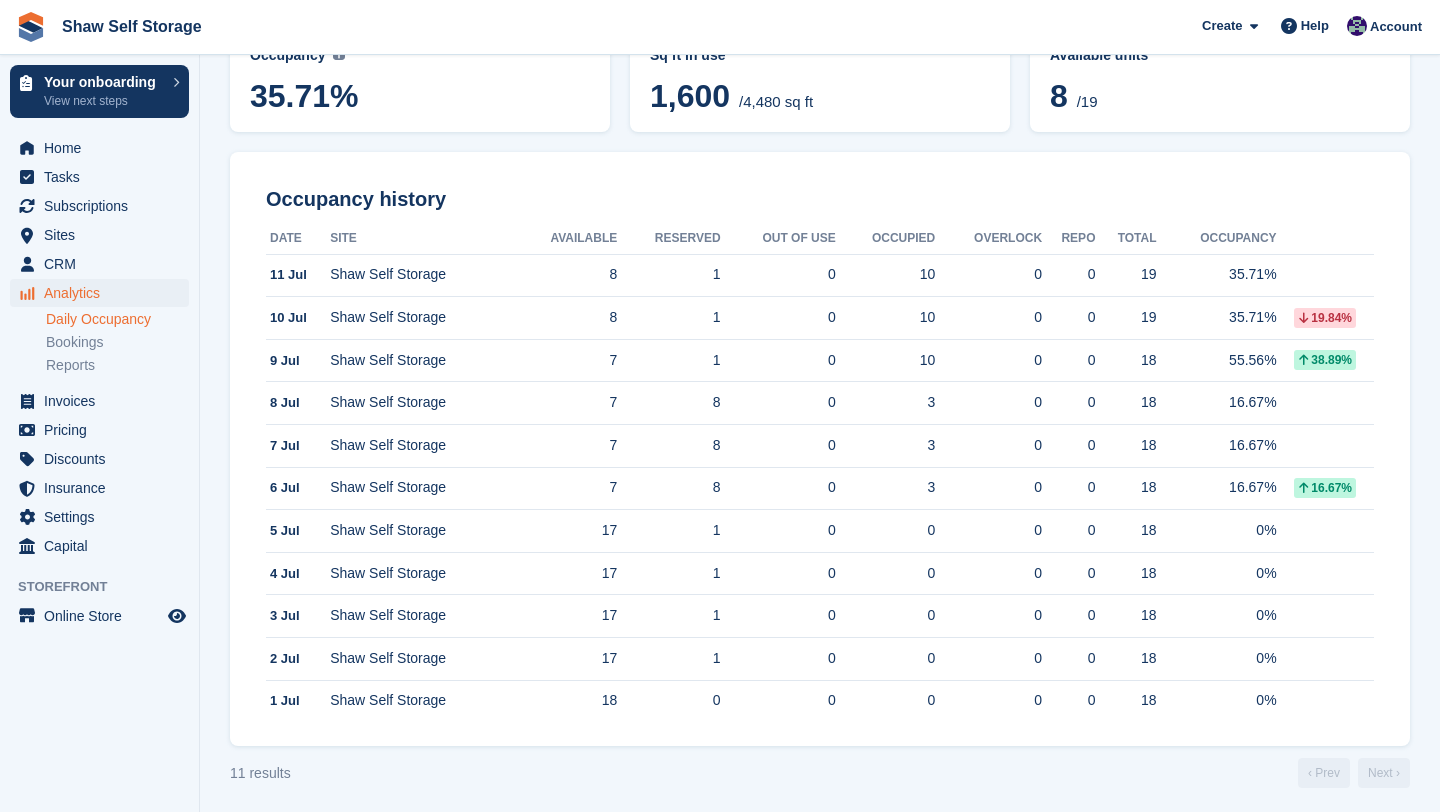 scroll, scrollTop: 200, scrollLeft: 0, axis: vertical 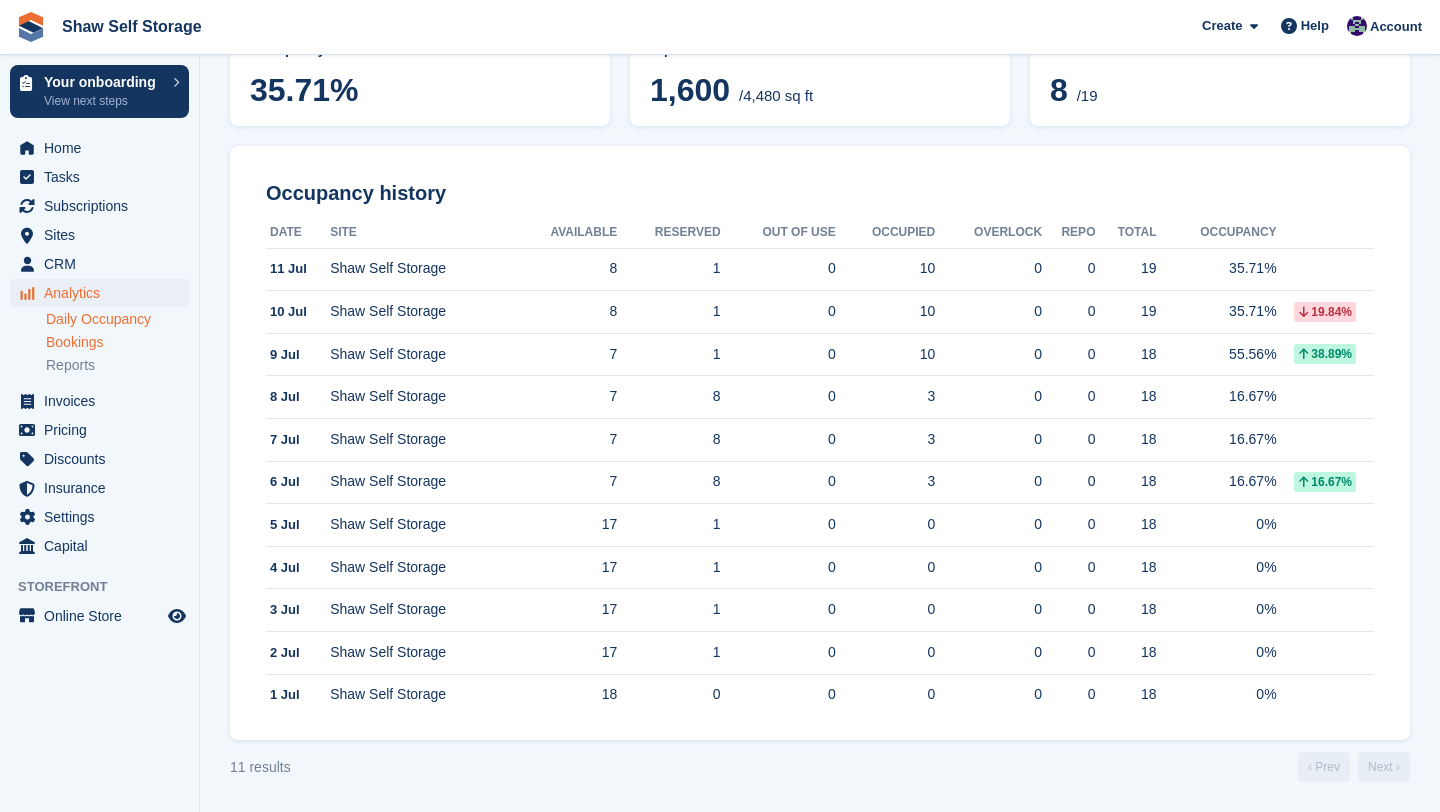 click on "Bookings" at bounding box center (117, 342) 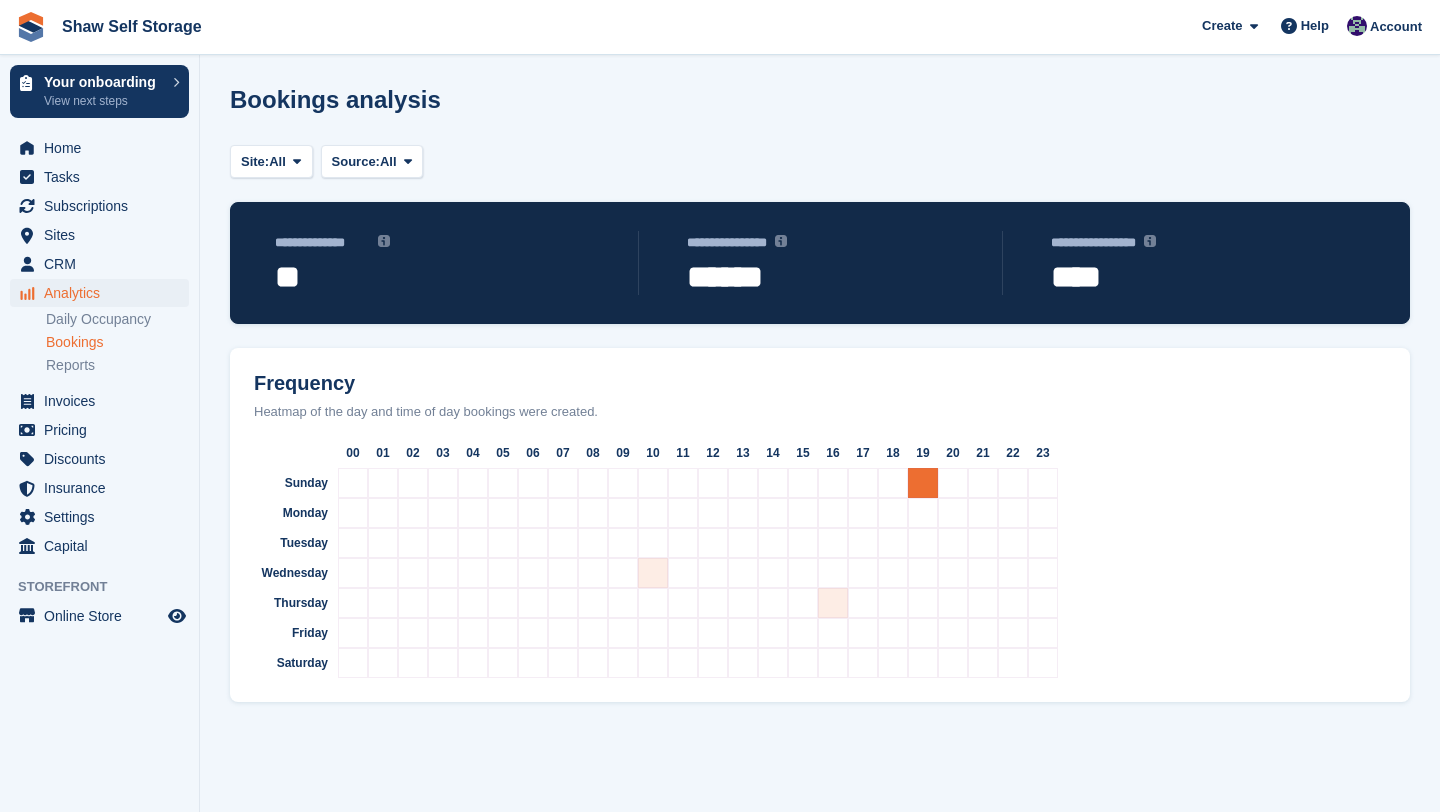 scroll, scrollTop: 0, scrollLeft: 0, axis: both 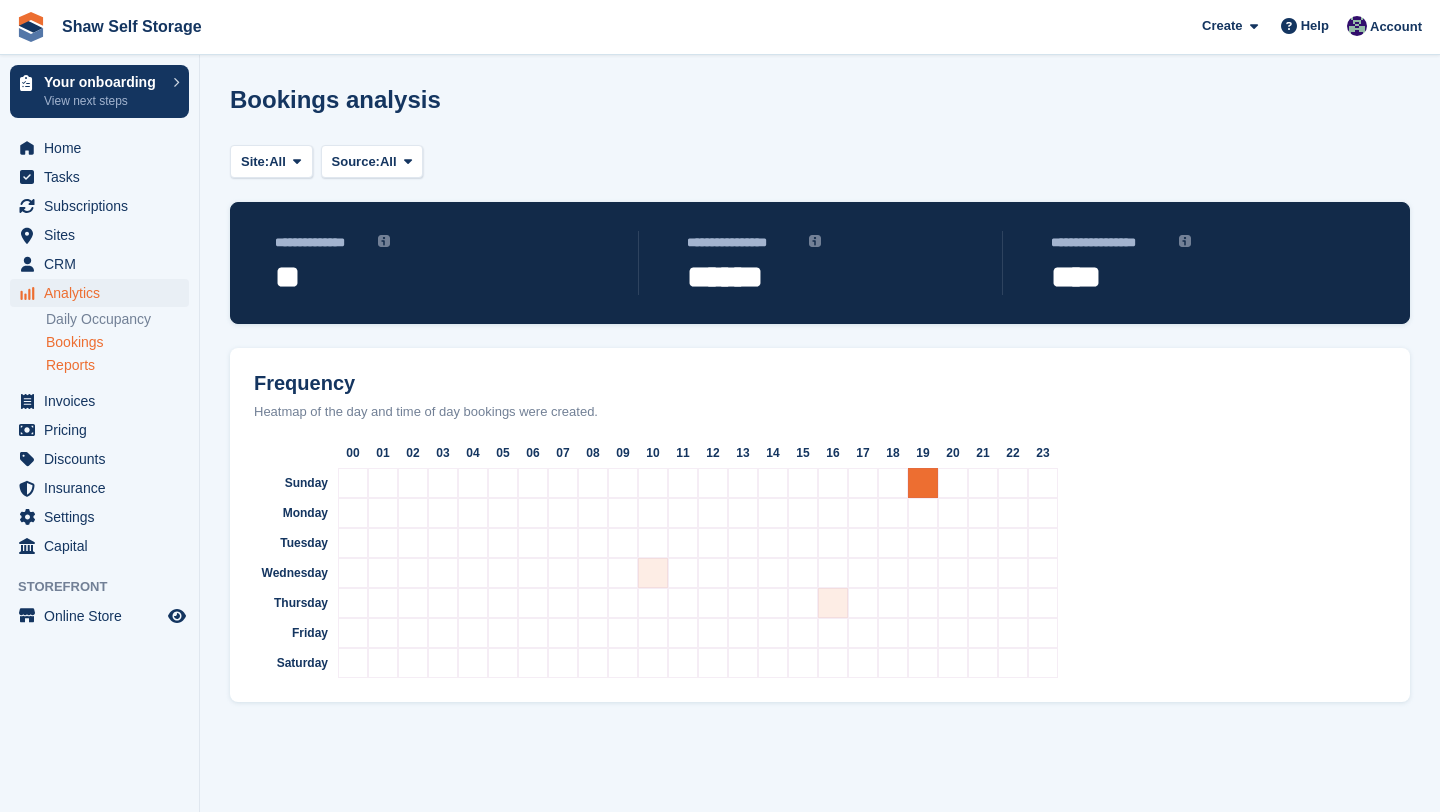 click on "Reports" at bounding box center [117, 365] 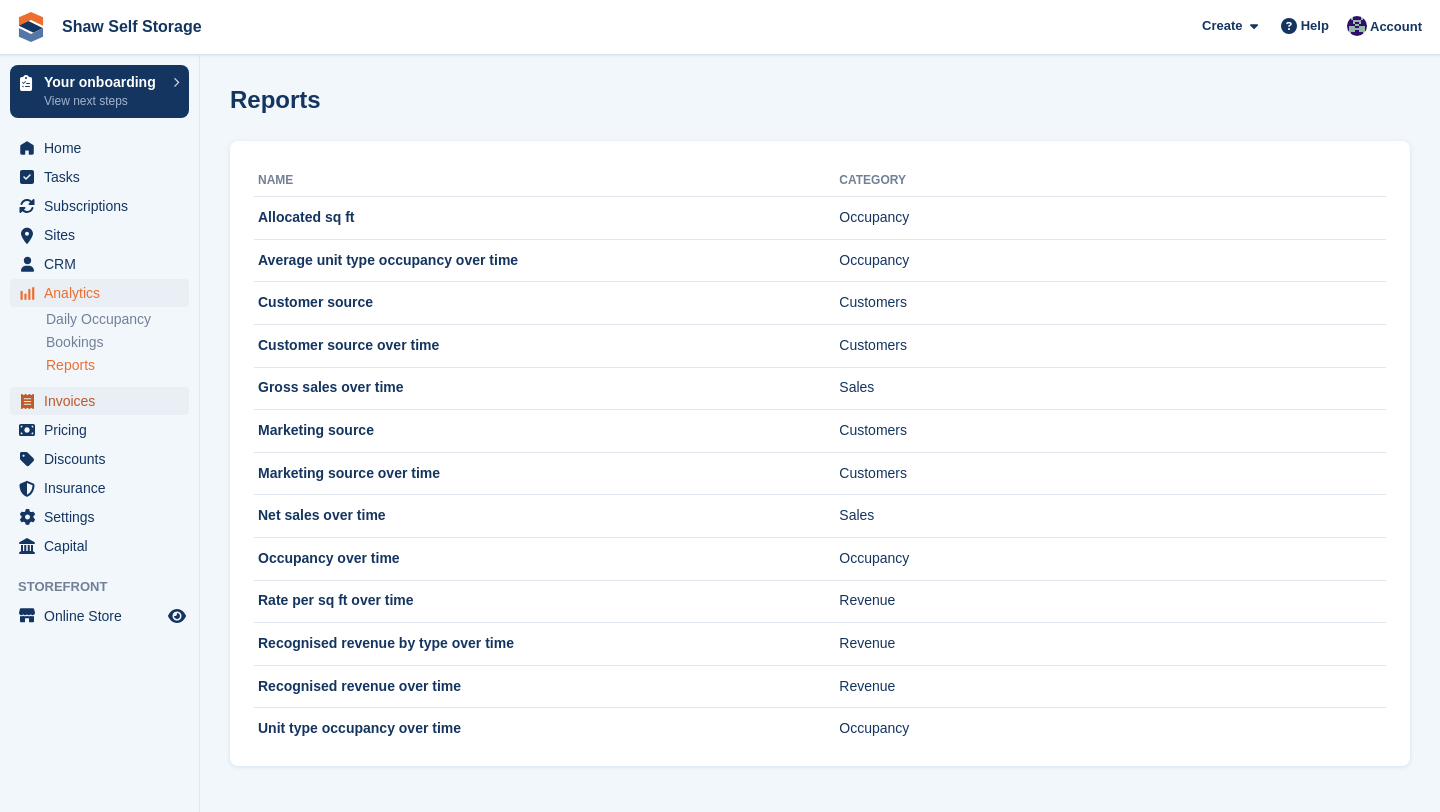 click on "Invoices" at bounding box center [104, 401] 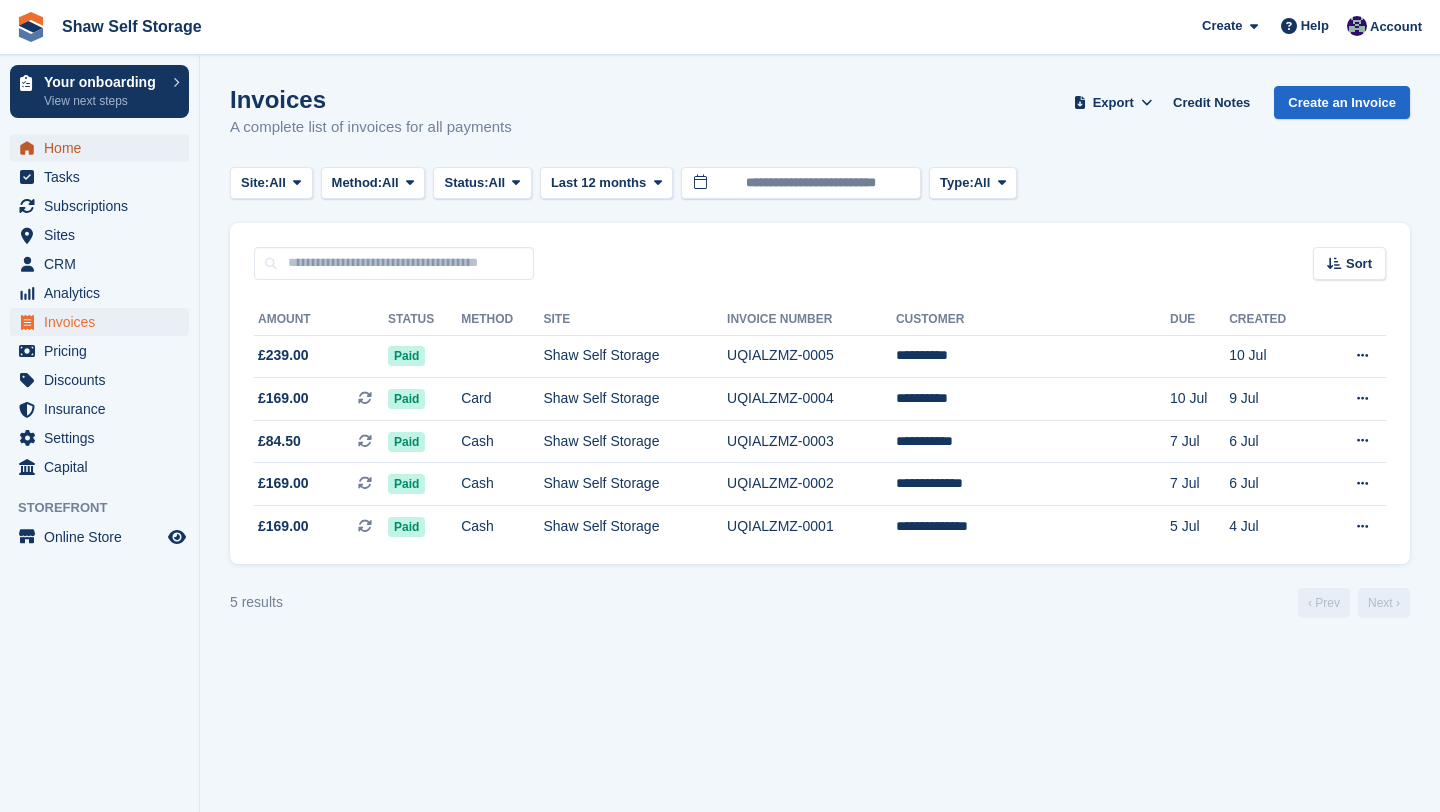 click on "Home" at bounding box center [104, 148] 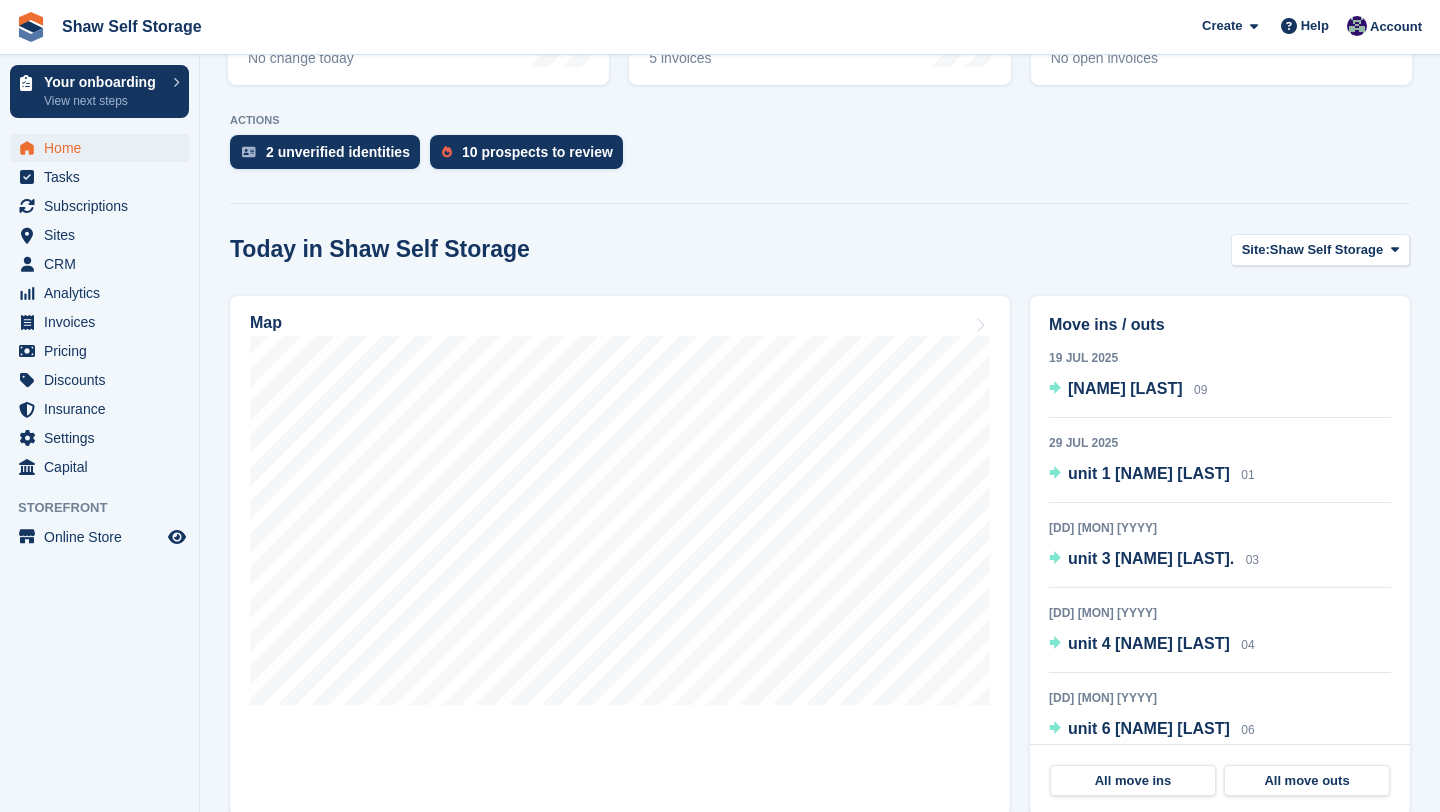 scroll, scrollTop: 403, scrollLeft: 0, axis: vertical 